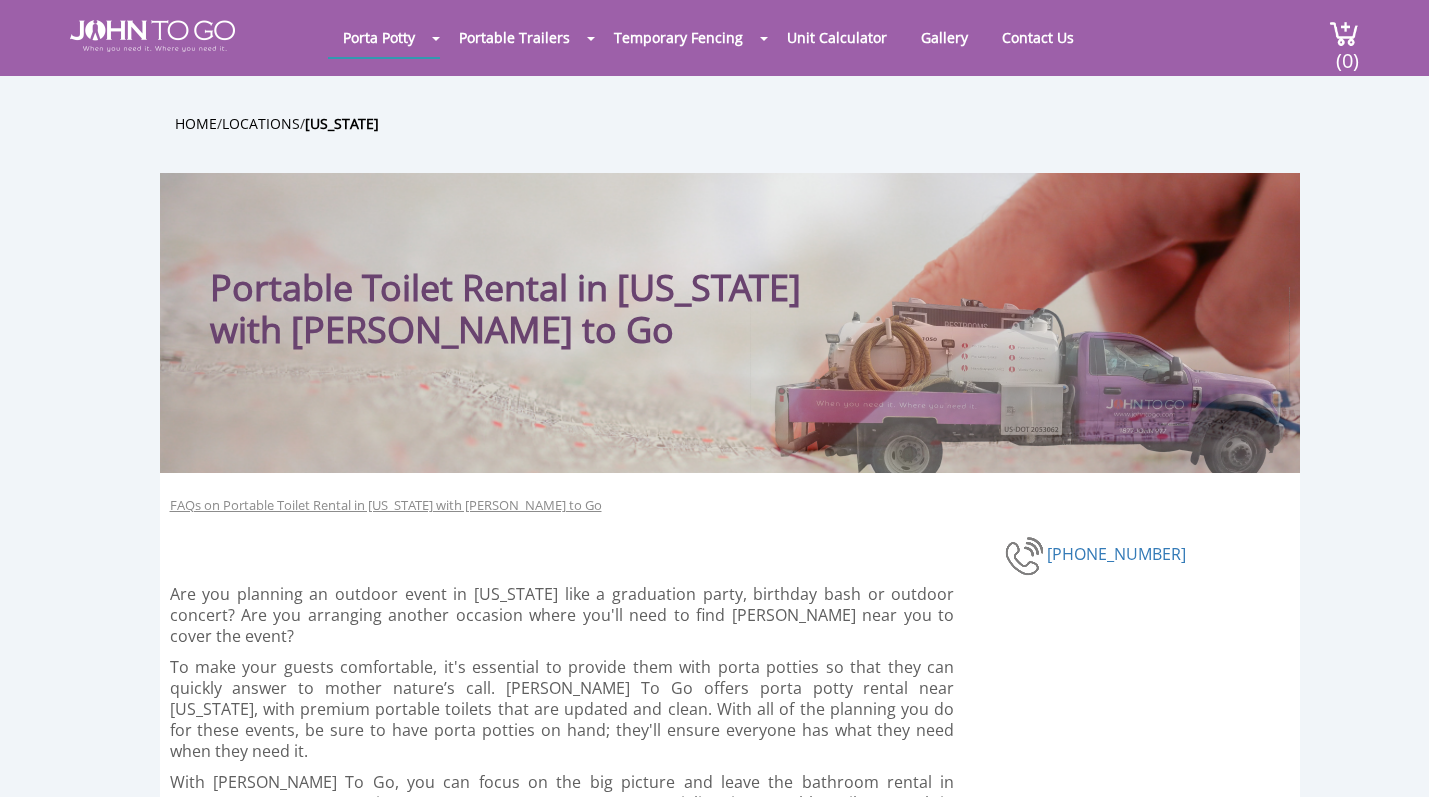 scroll, scrollTop: 0, scrollLeft: 0, axis: both 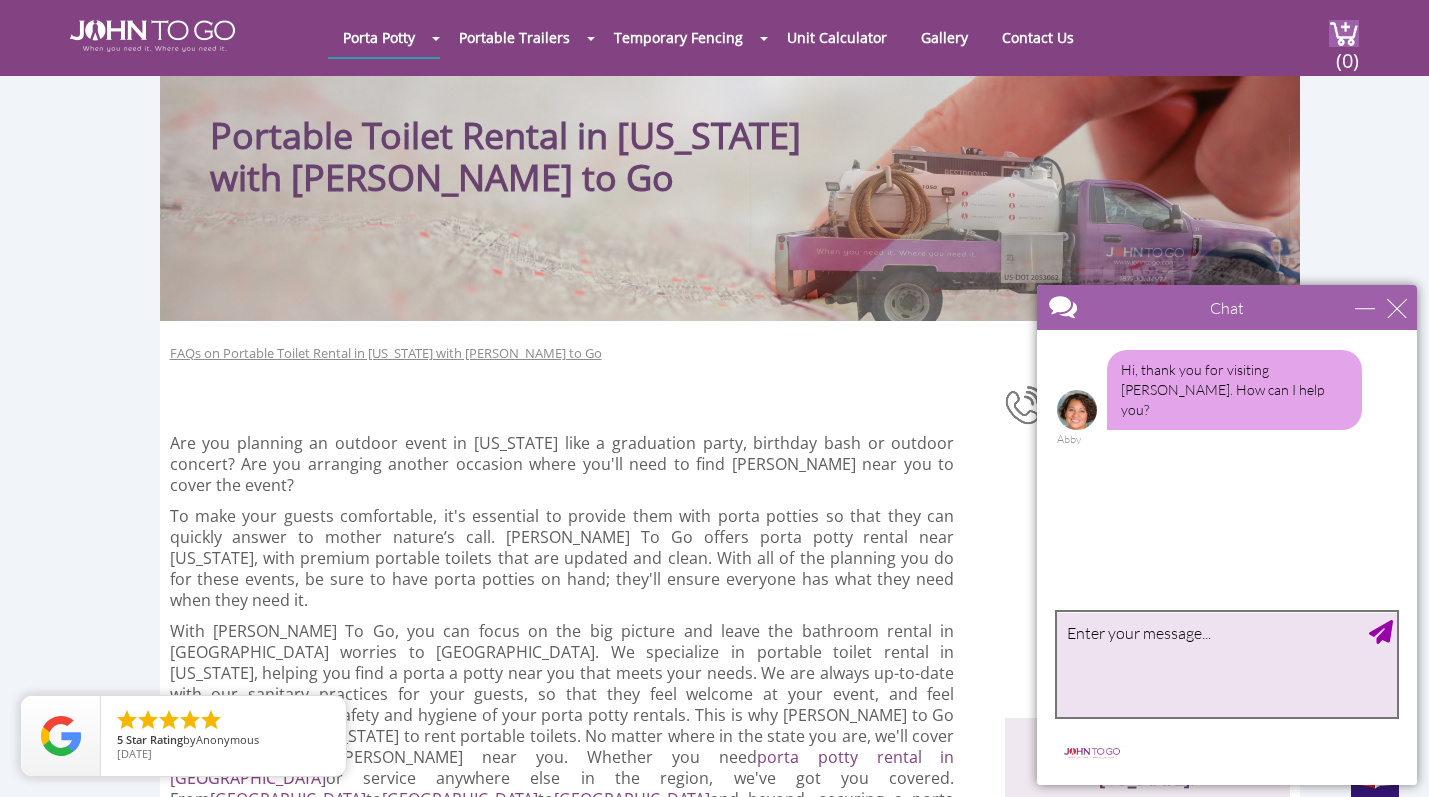 click at bounding box center [1227, 664] 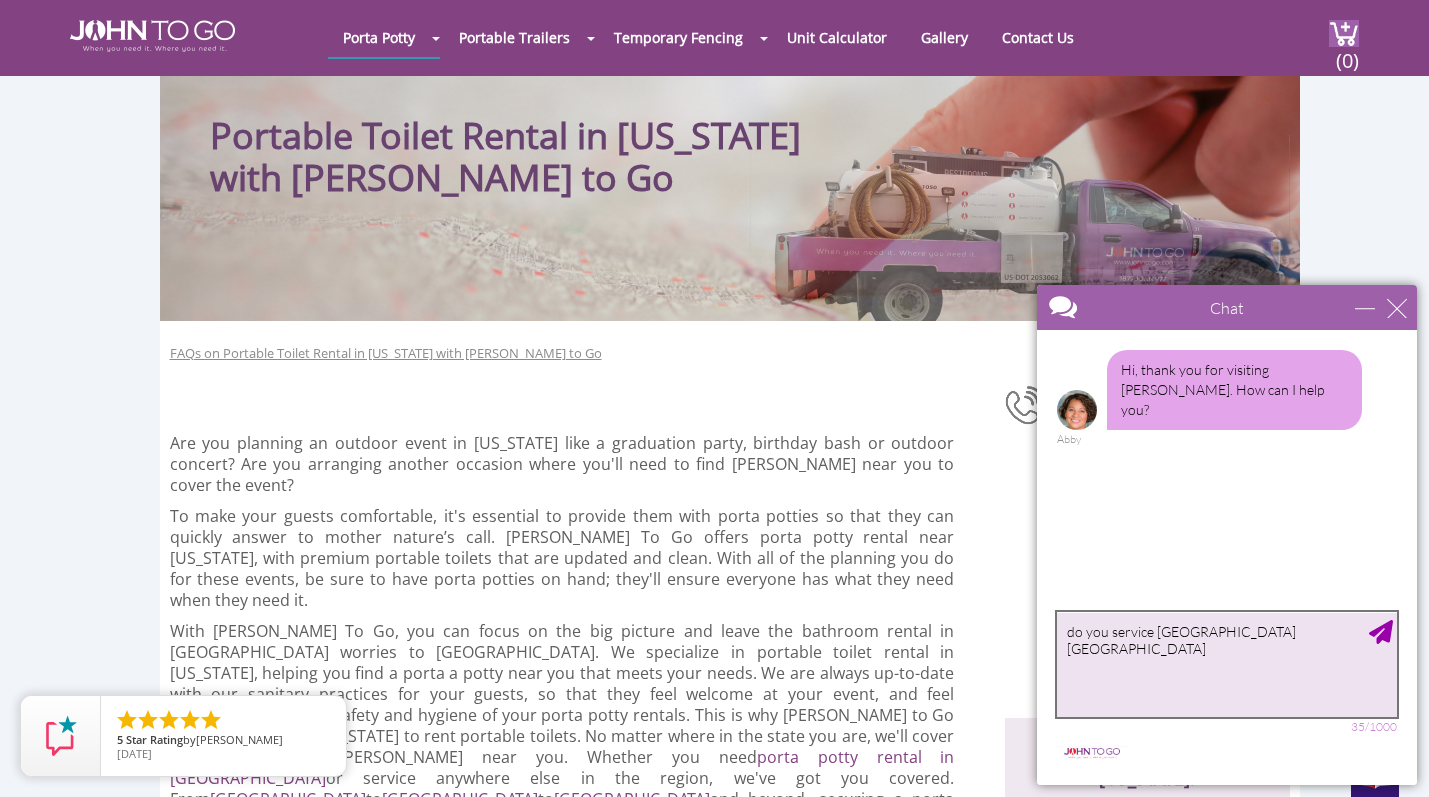 type on "do you service [GEOGRAPHIC_DATA] [GEOGRAPHIC_DATA]?" 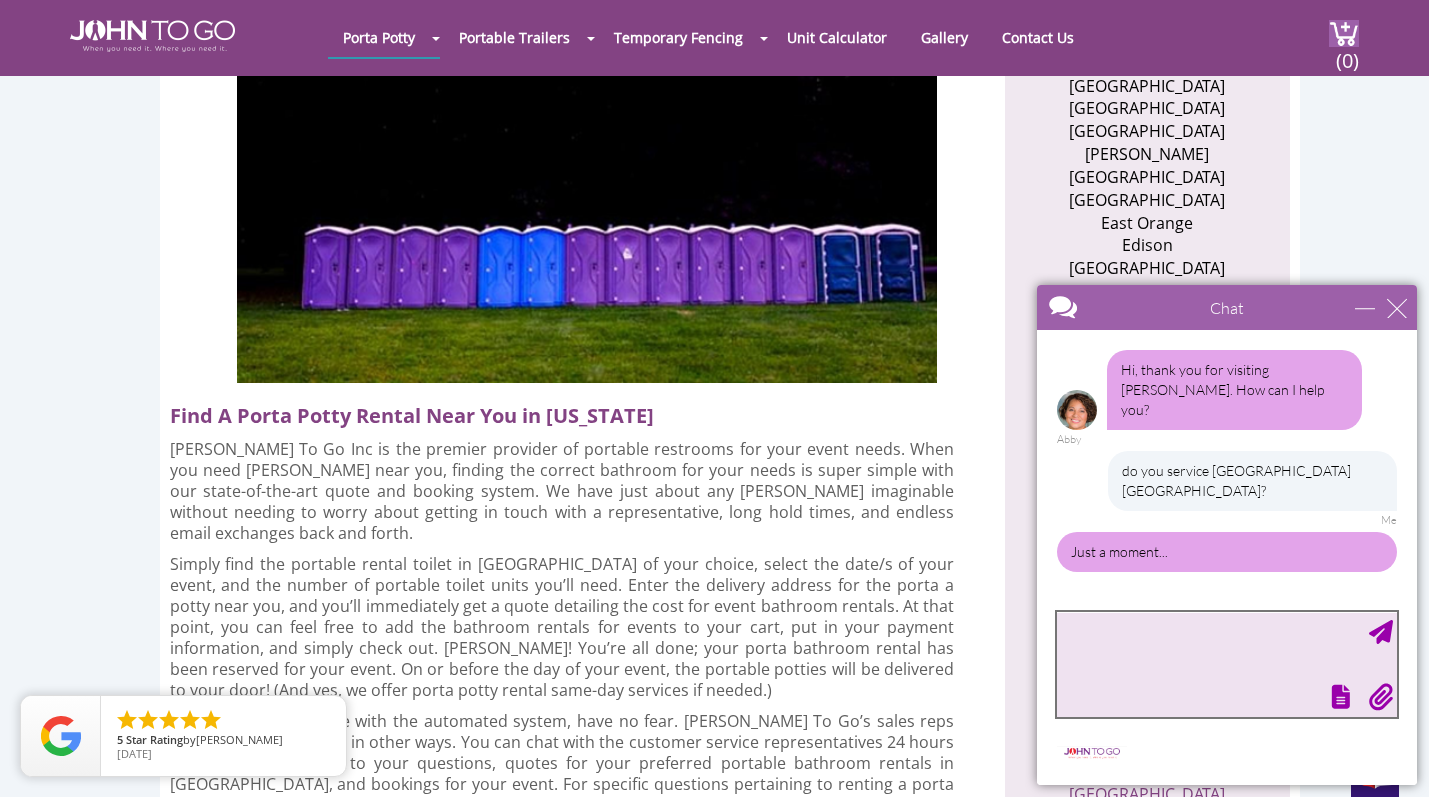 scroll, scrollTop: 998, scrollLeft: 0, axis: vertical 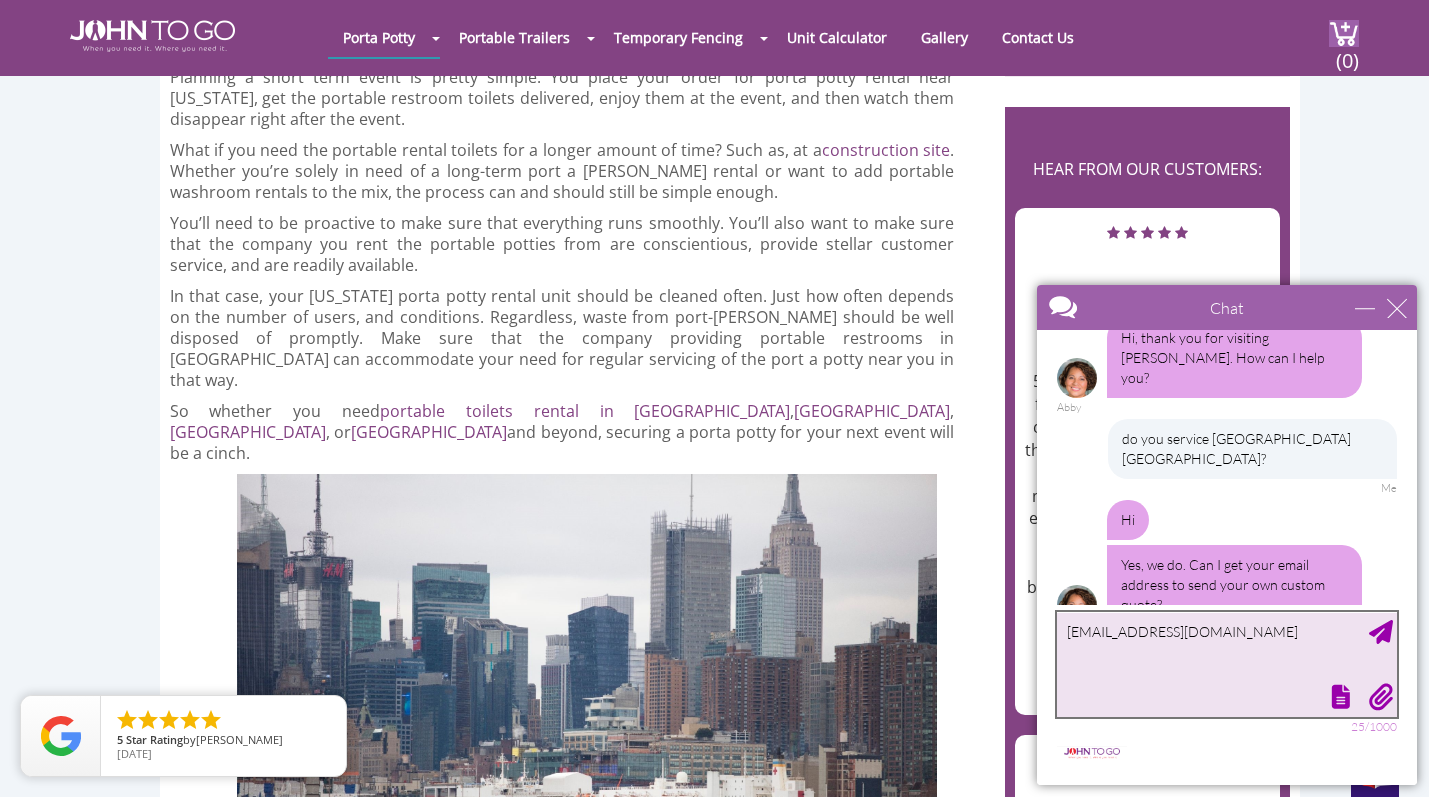 type on "[EMAIL_ADDRESS][DOMAIN_NAME]" 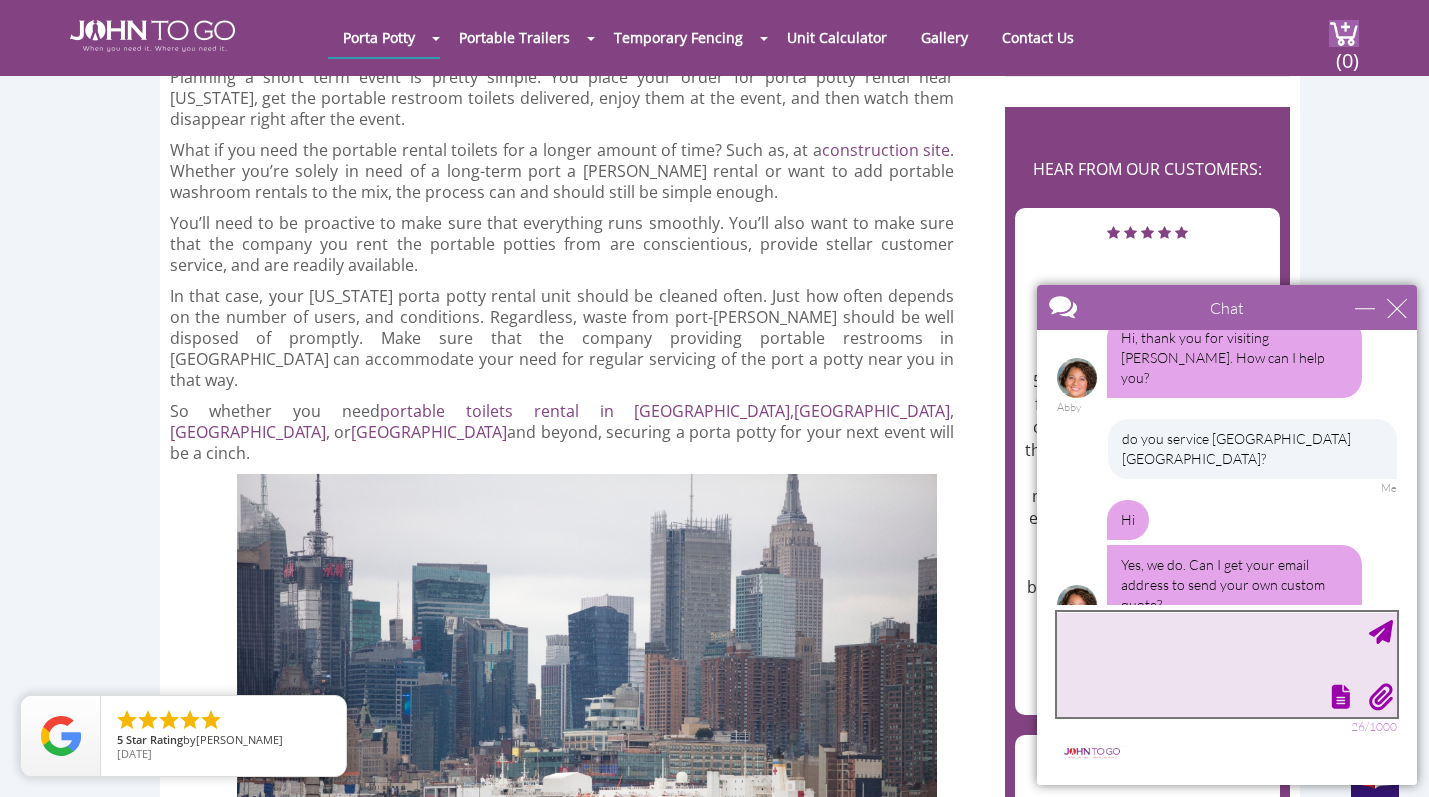 scroll, scrollTop: 93, scrollLeft: 0, axis: vertical 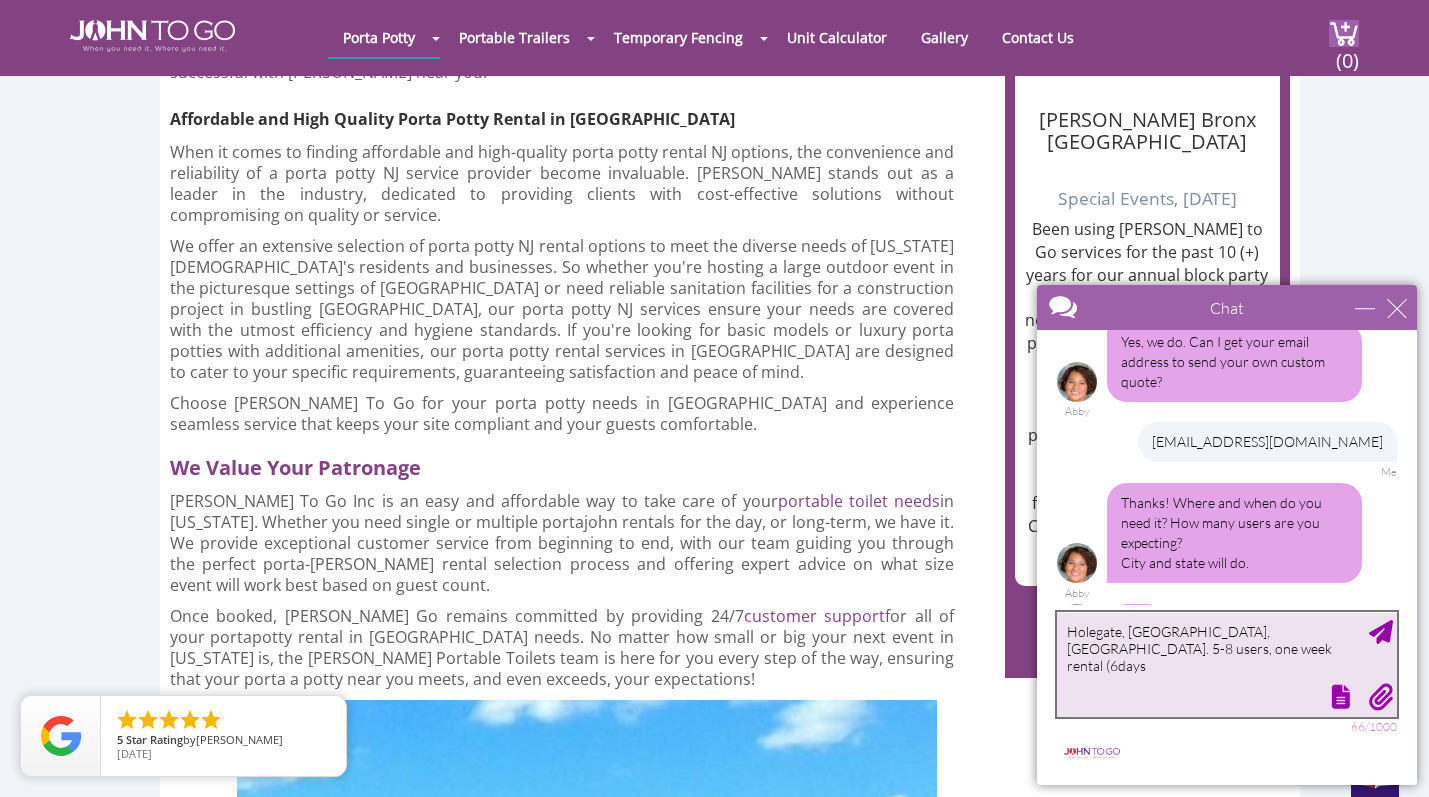 type on "Holegate, [GEOGRAPHIC_DATA], [GEOGRAPHIC_DATA]. 5-8 users, one week rental (6days)" 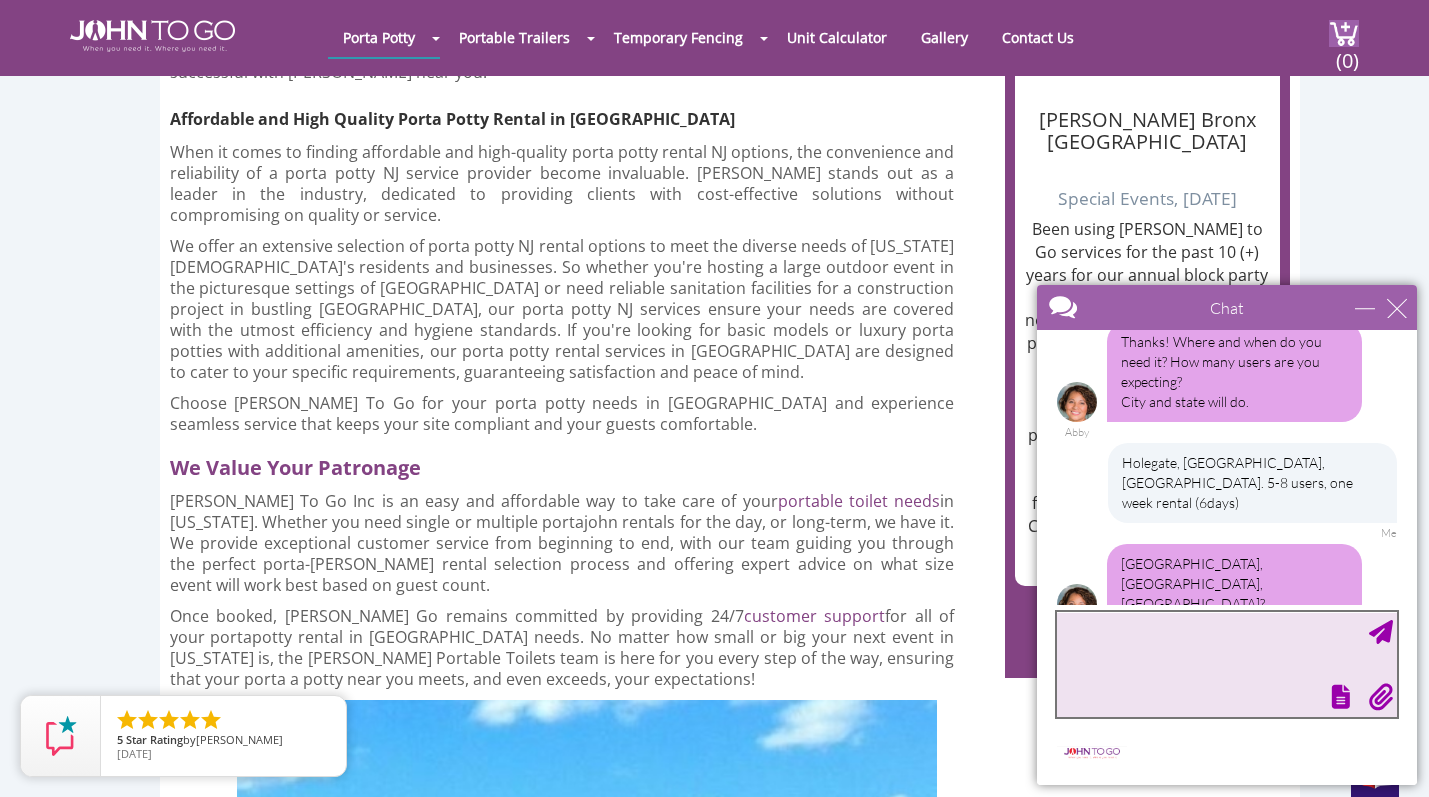 scroll, scrollTop: 355, scrollLeft: 0, axis: vertical 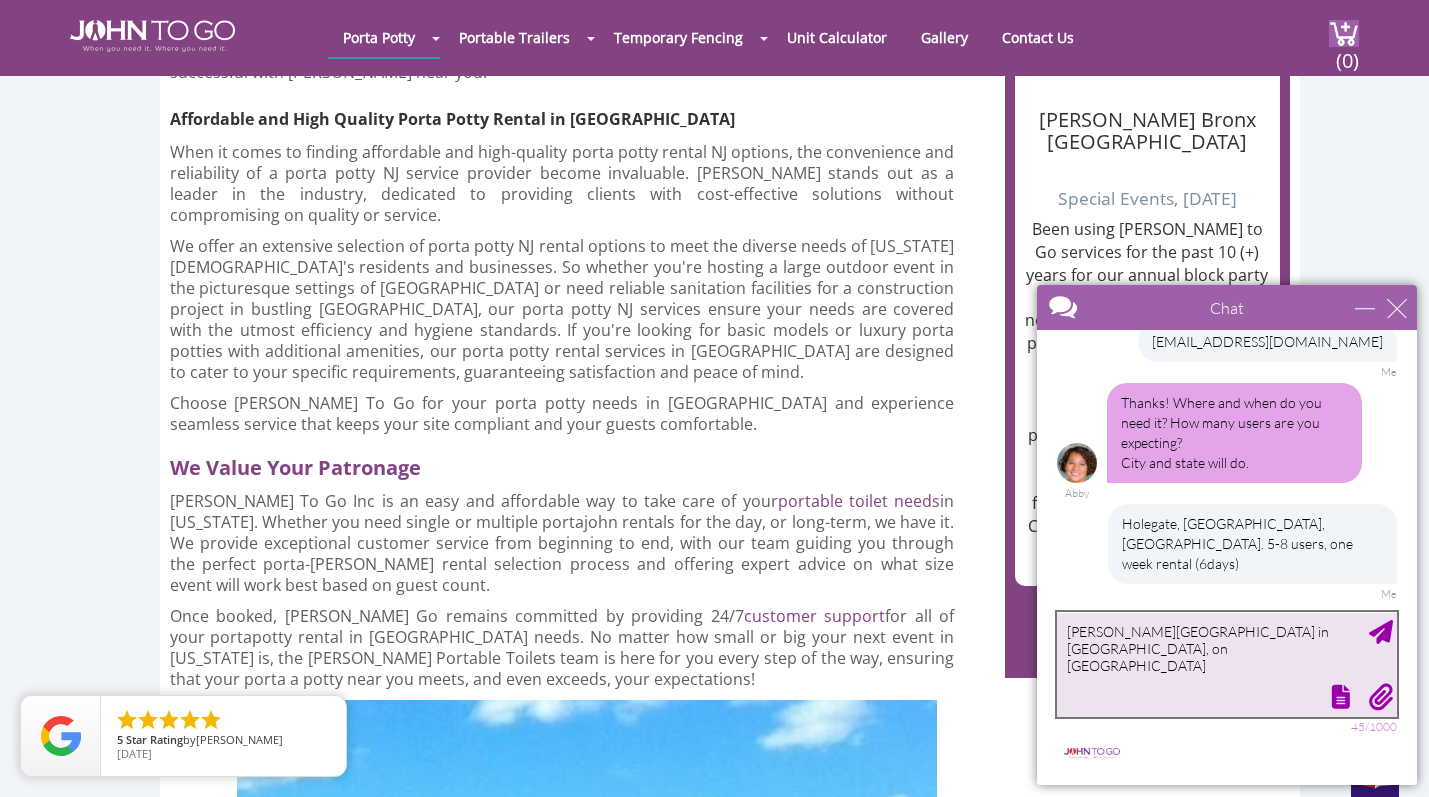 type on "[PERSON_NAME][GEOGRAPHIC_DATA] in [GEOGRAPHIC_DATA], on [GEOGRAPHIC_DATA]" 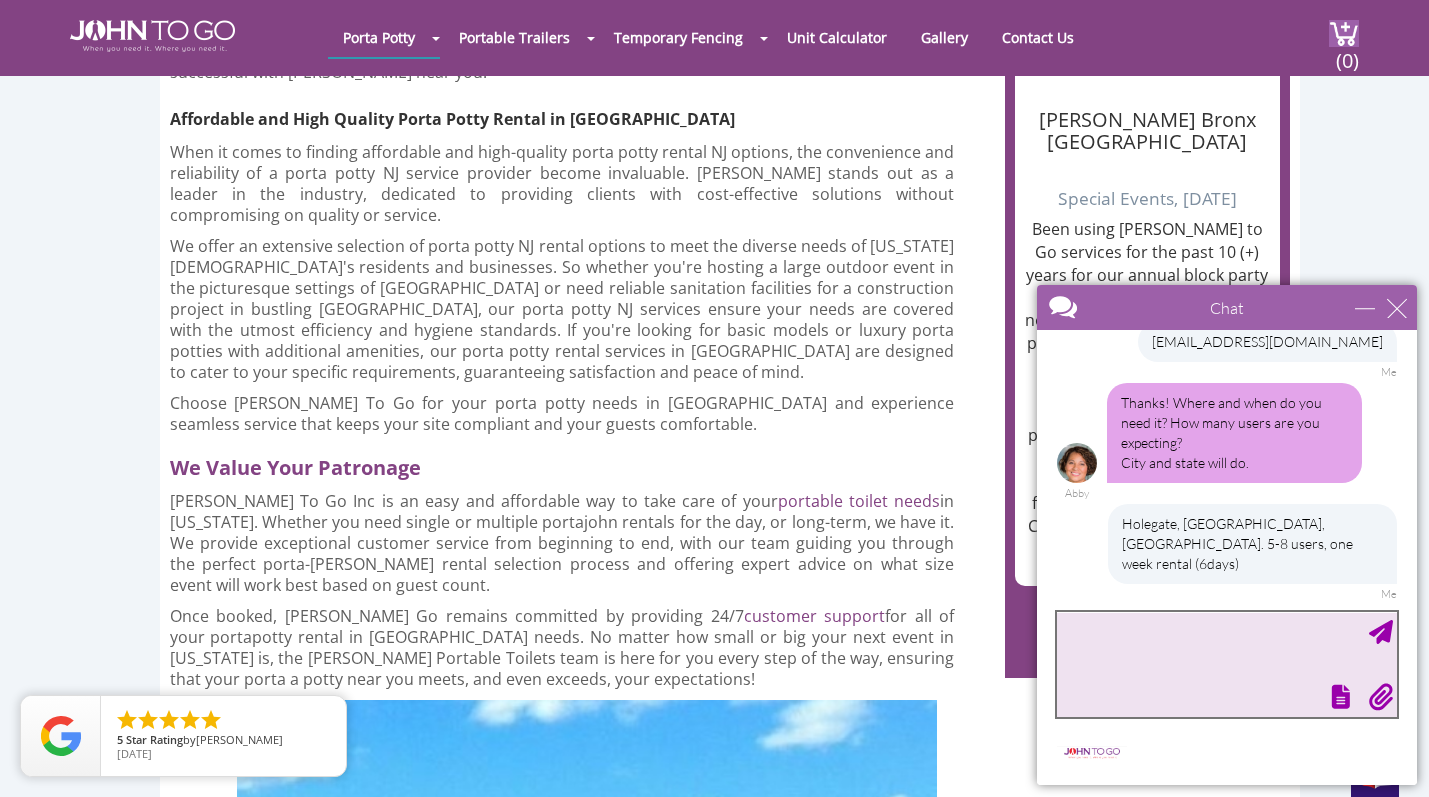 scroll, scrollTop: 436, scrollLeft: 0, axis: vertical 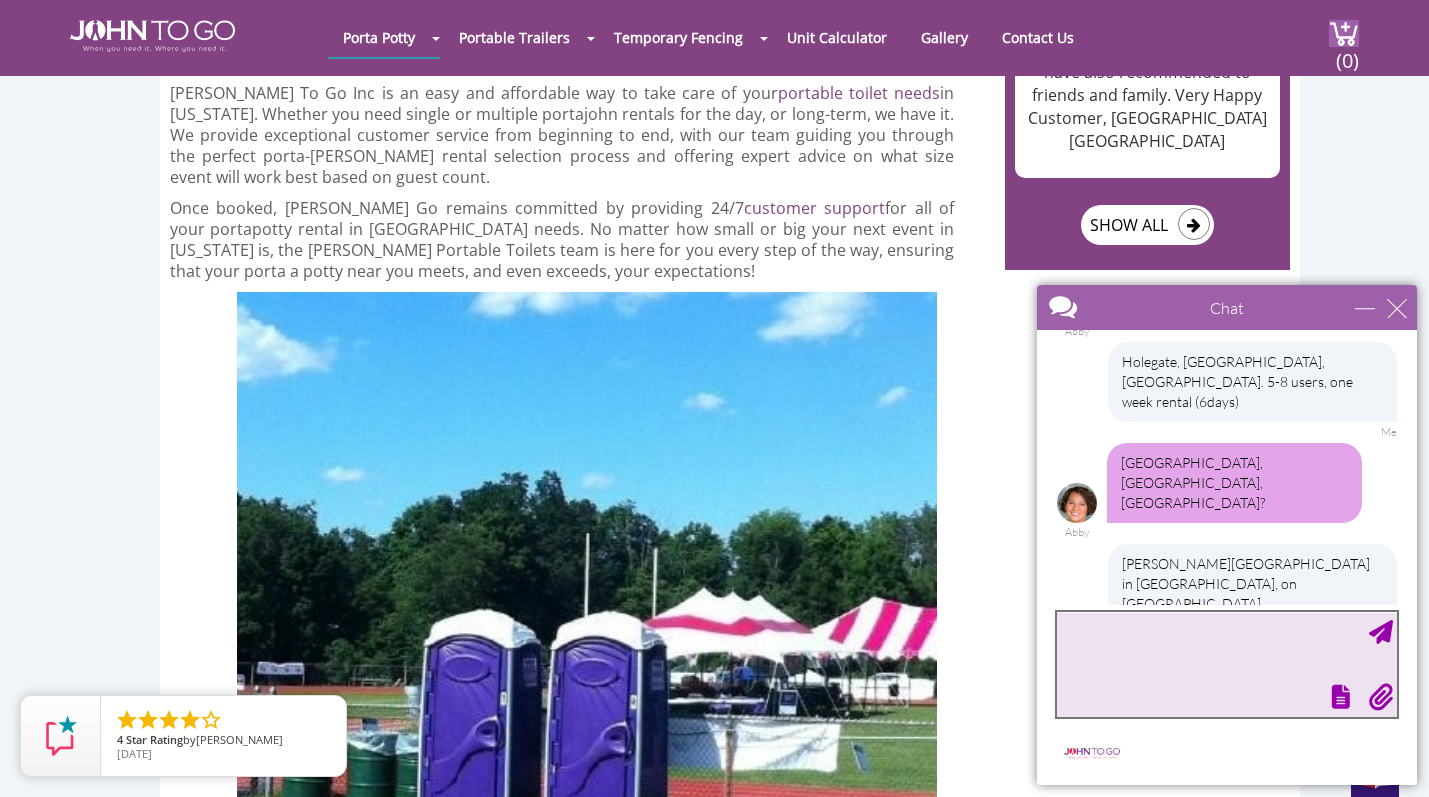 click at bounding box center [1227, 664] 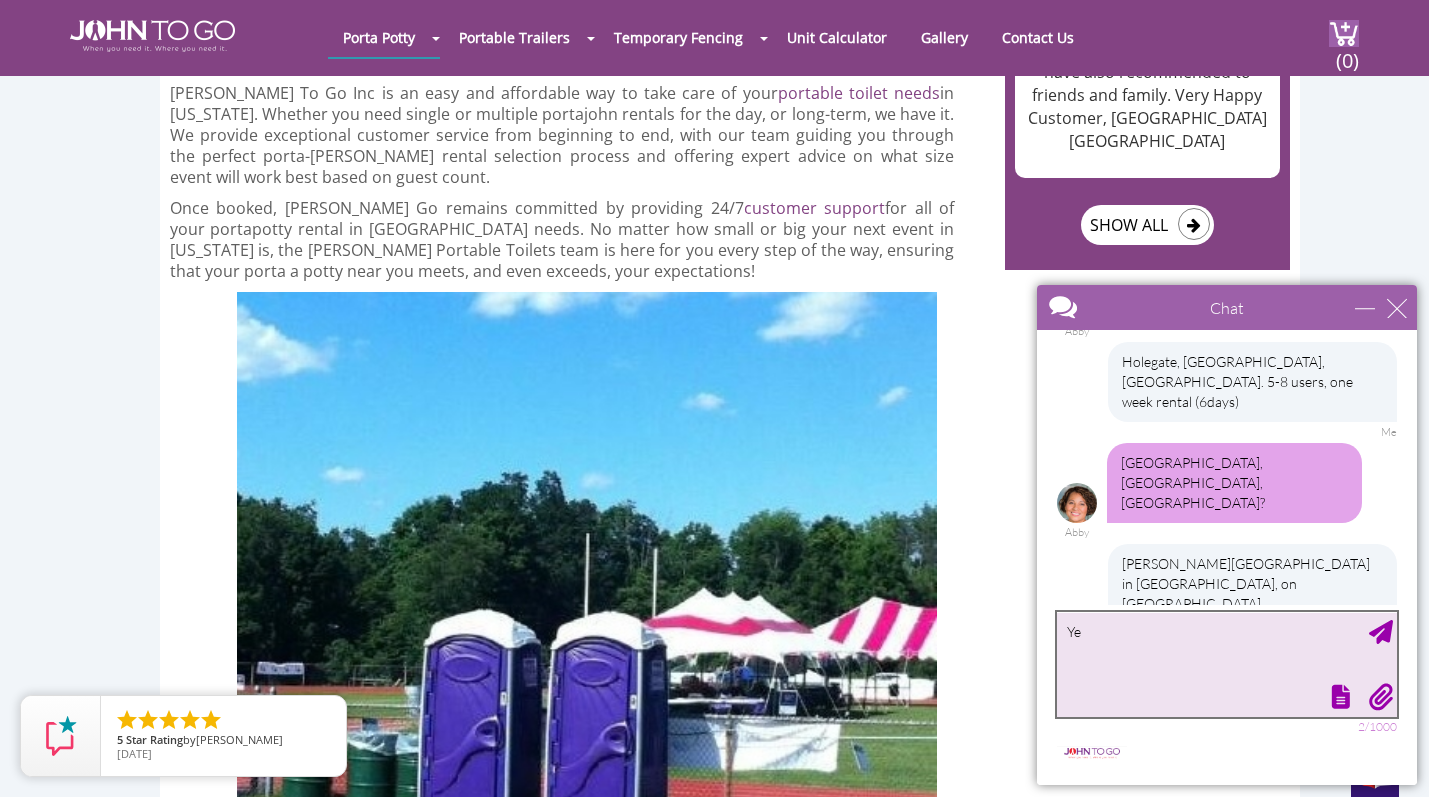 type on "Yes" 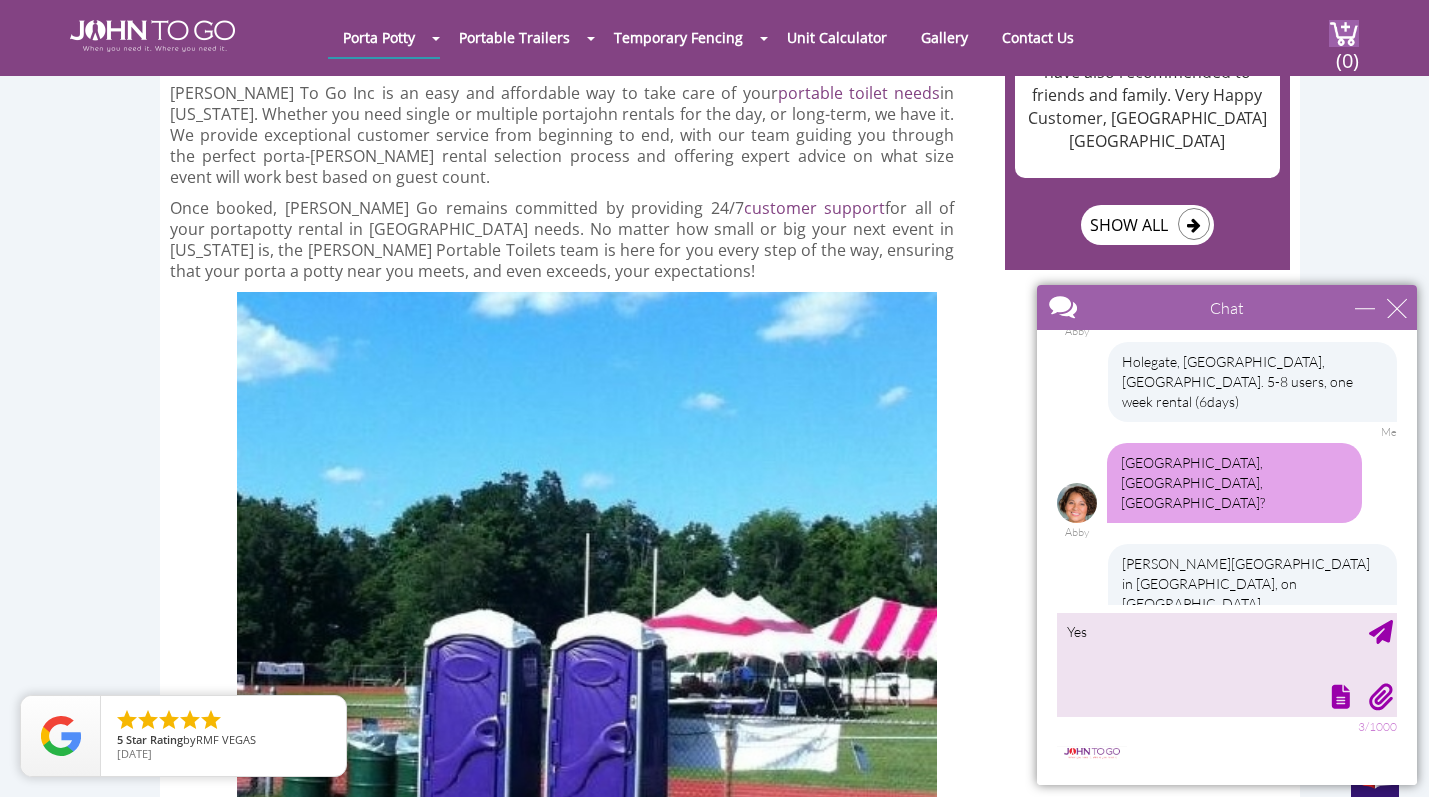 scroll, scrollTop: 864, scrollLeft: 0, axis: vertical 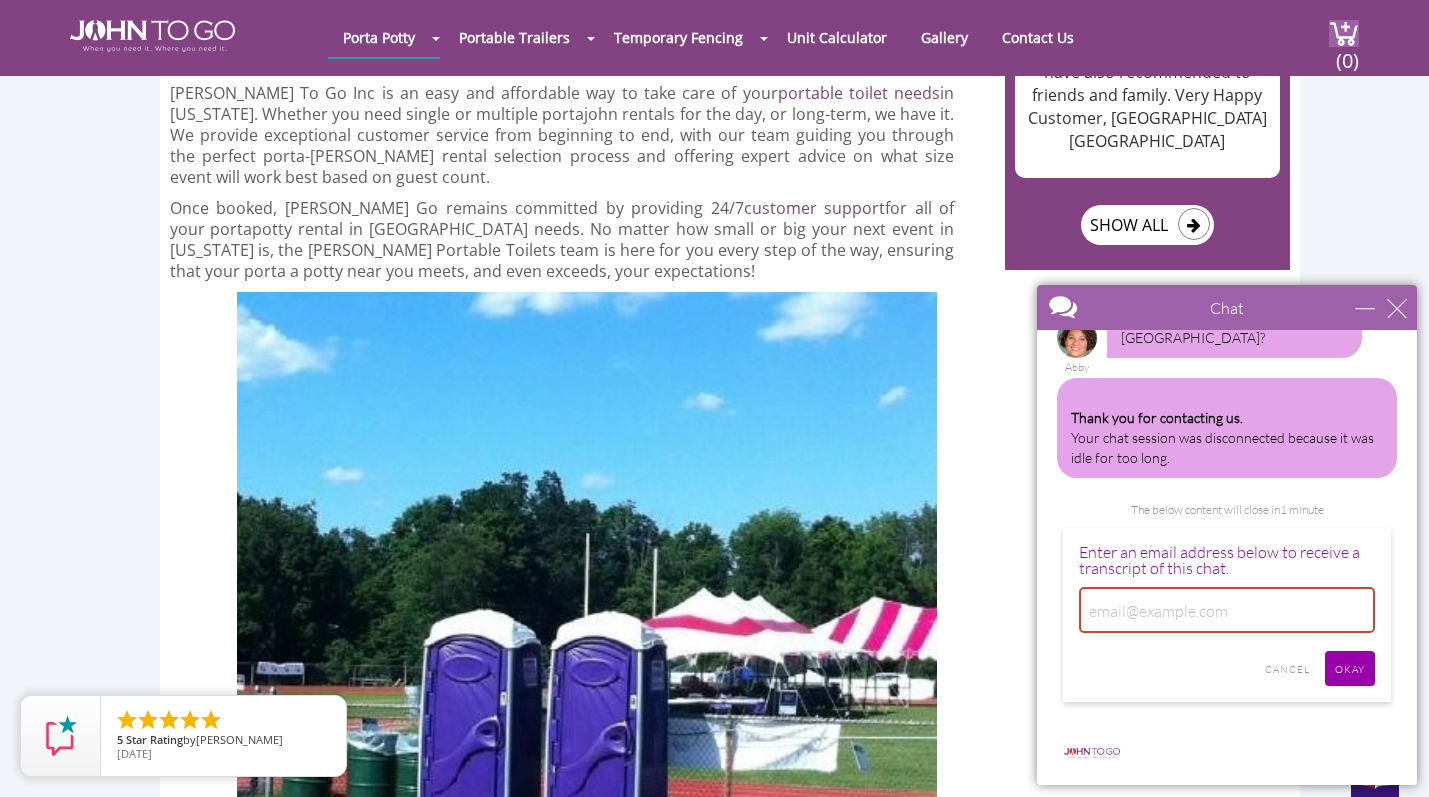 click on "Thank you for contacting us. Your chat session was disconnected because it was idle for too long." at bounding box center (1227, 428) 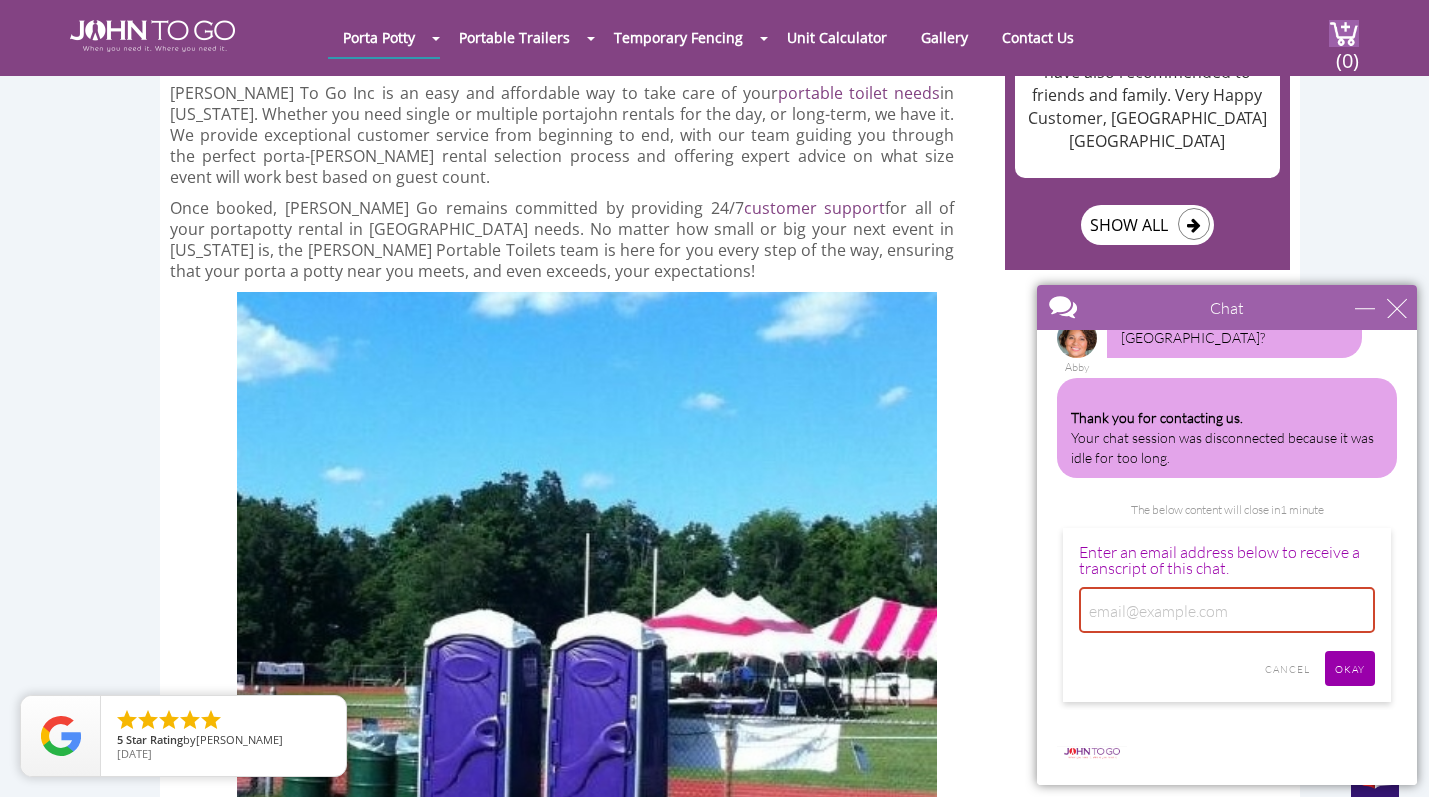 click at bounding box center (1191, 309) 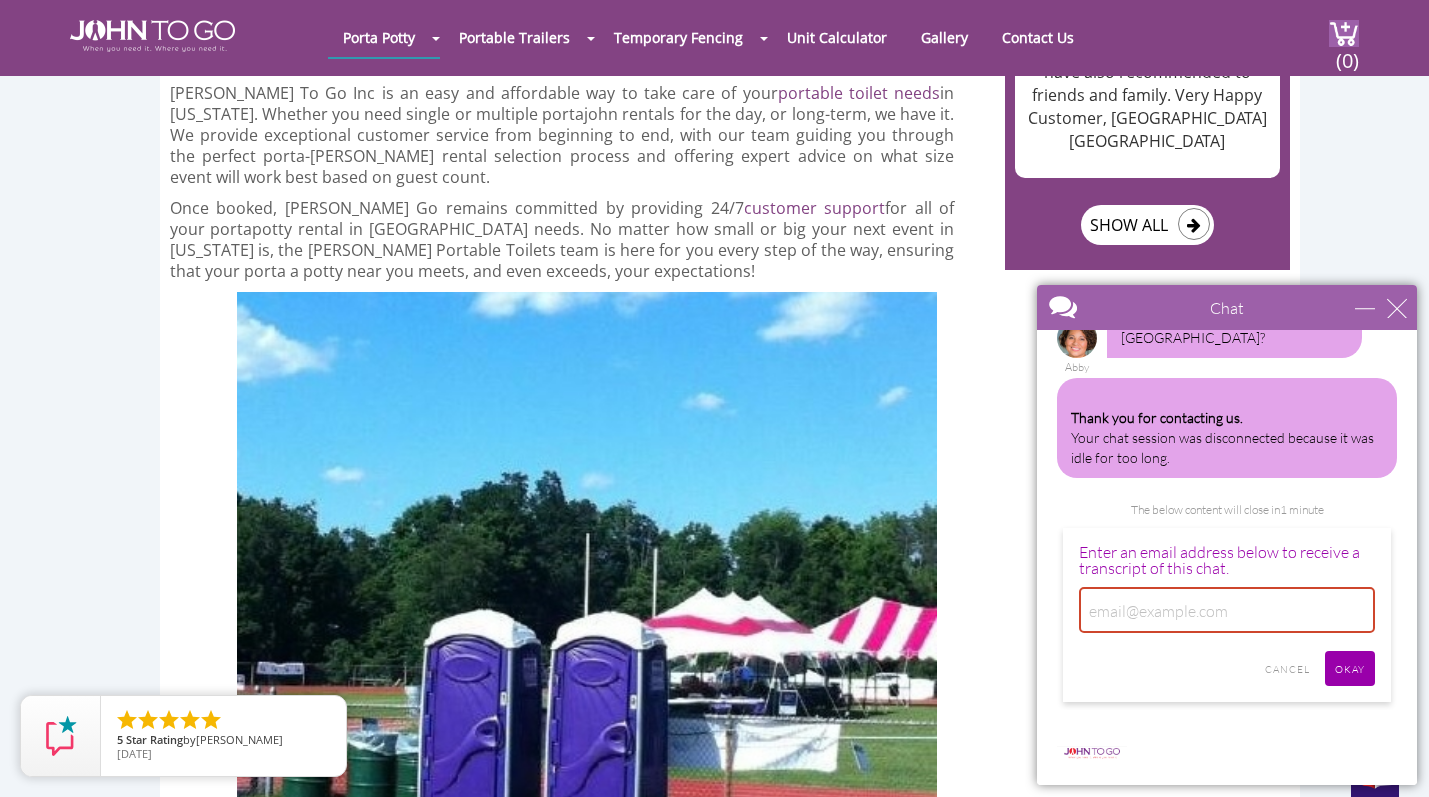 scroll, scrollTop: 858, scrollLeft: 0, axis: vertical 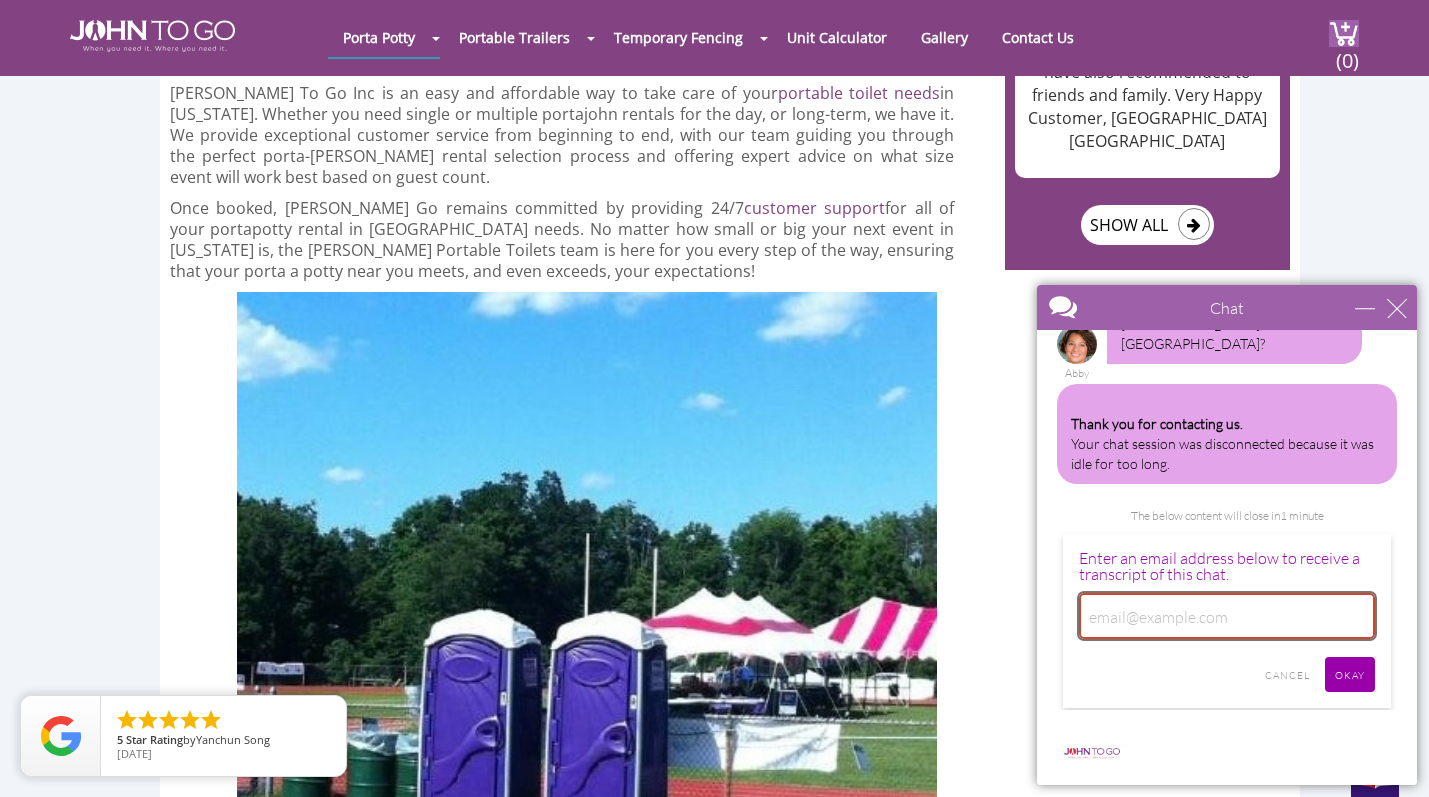 click at bounding box center [1227, 616] 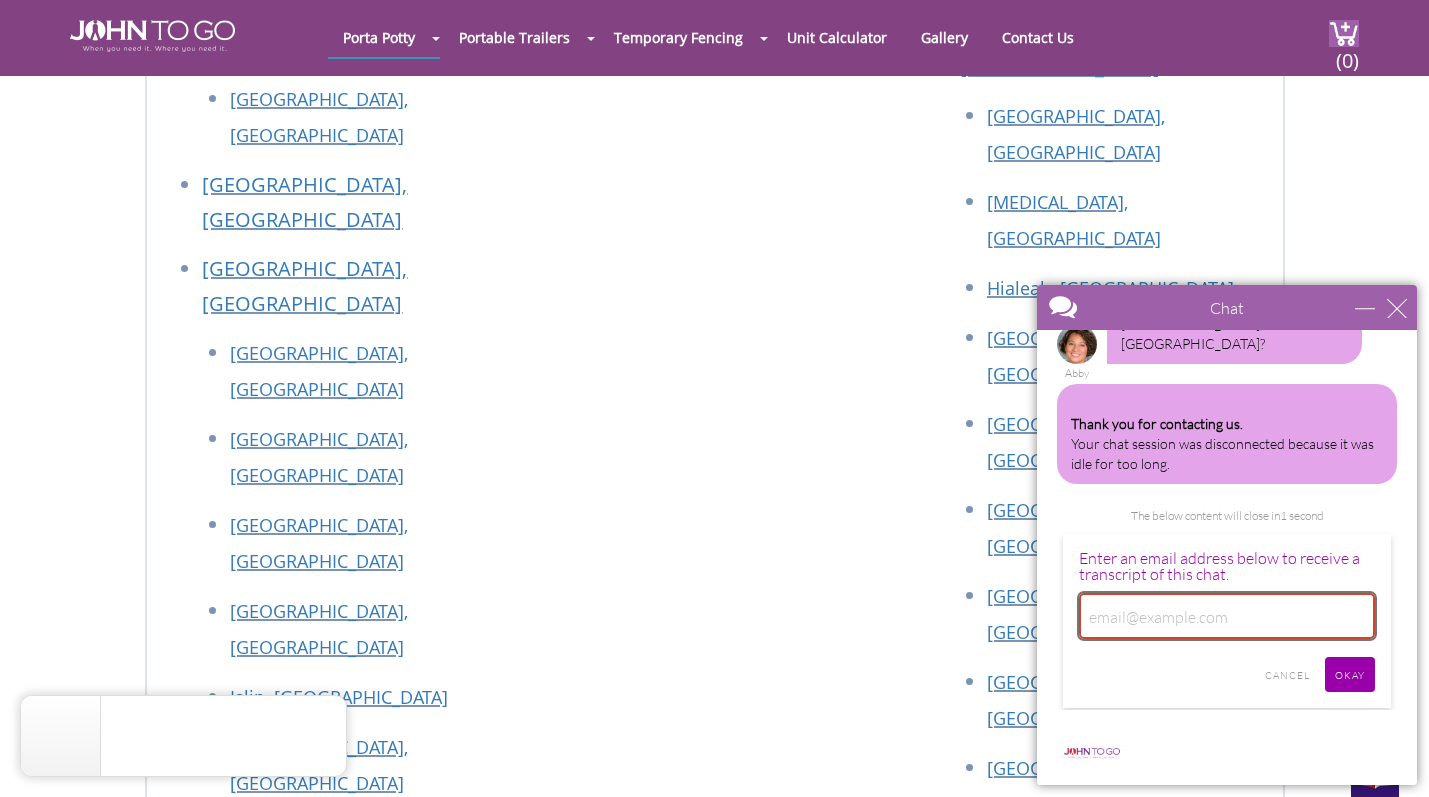 scroll, scrollTop: 9130, scrollLeft: 0, axis: vertical 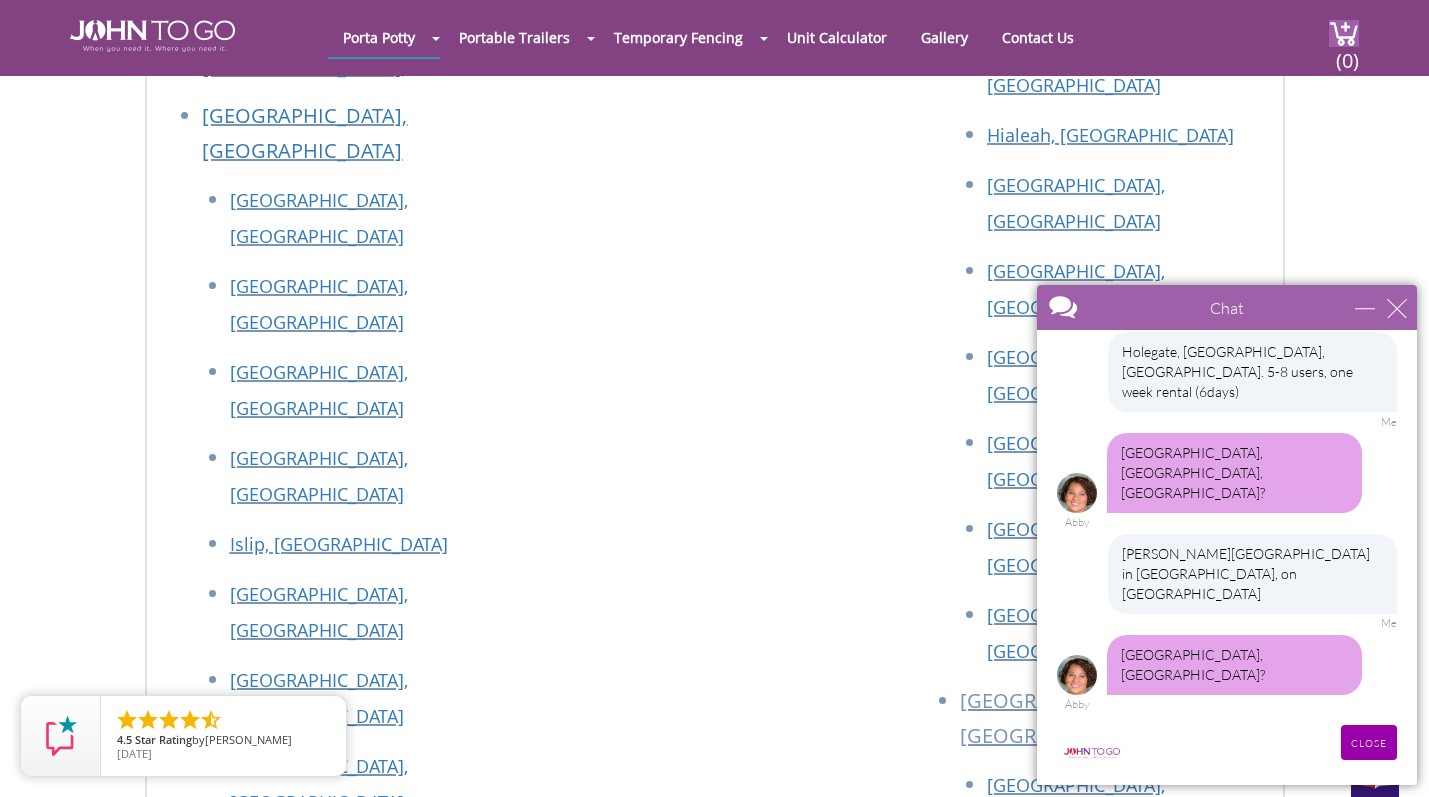 click on "CLOSE RETURN TO CHAT CANCEL UPLOAD MESSAGE NOT FOUND: [EN][63]. MESSAGE NOT FOUND: [EN][62]." at bounding box center [1264, 742] 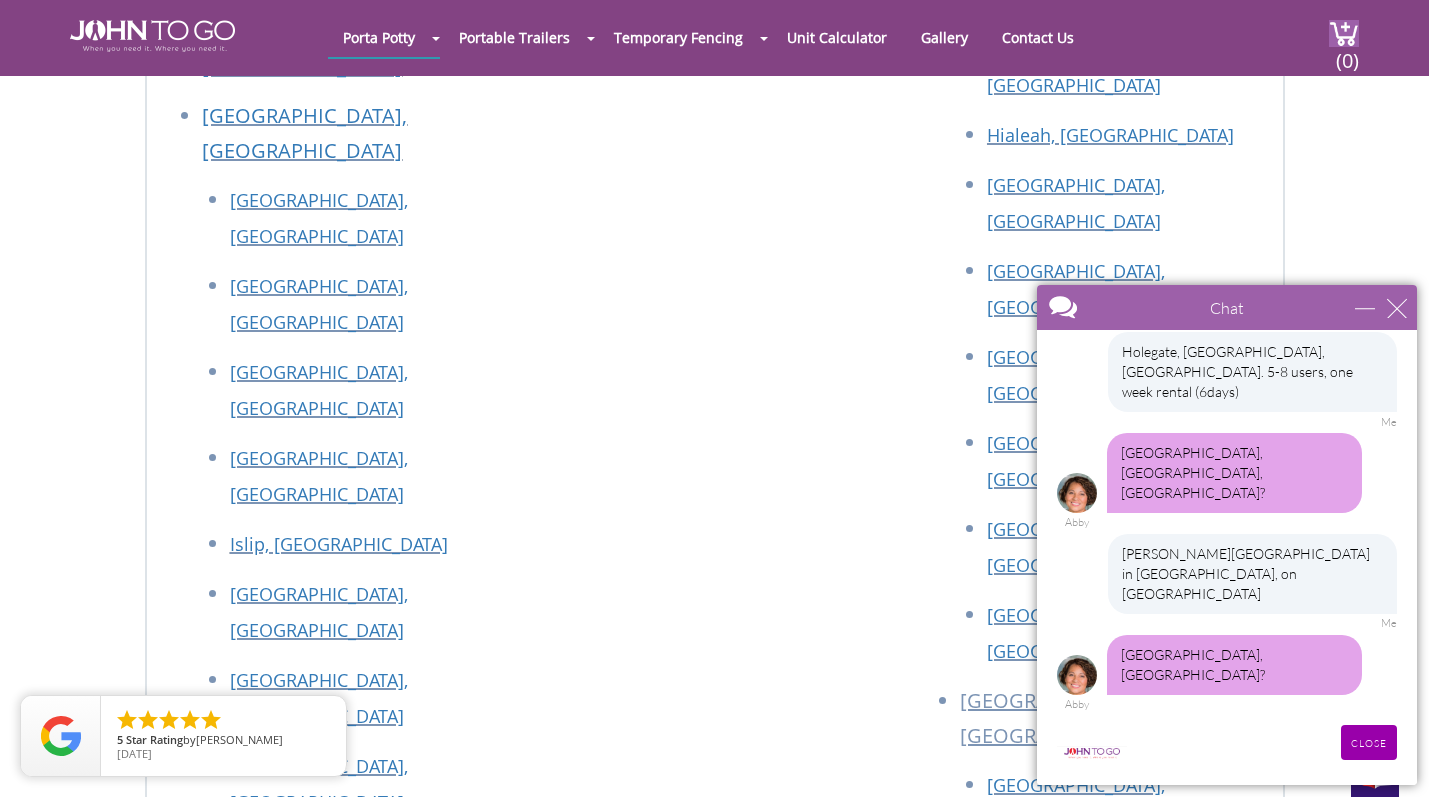click on "CLOSE RETURN TO CHAT CANCEL UPLOAD MESSAGE NOT FOUND: [EN][63]. MESSAGE NOT FOUND: [EN][62]." at bounding box center (1264, 742) 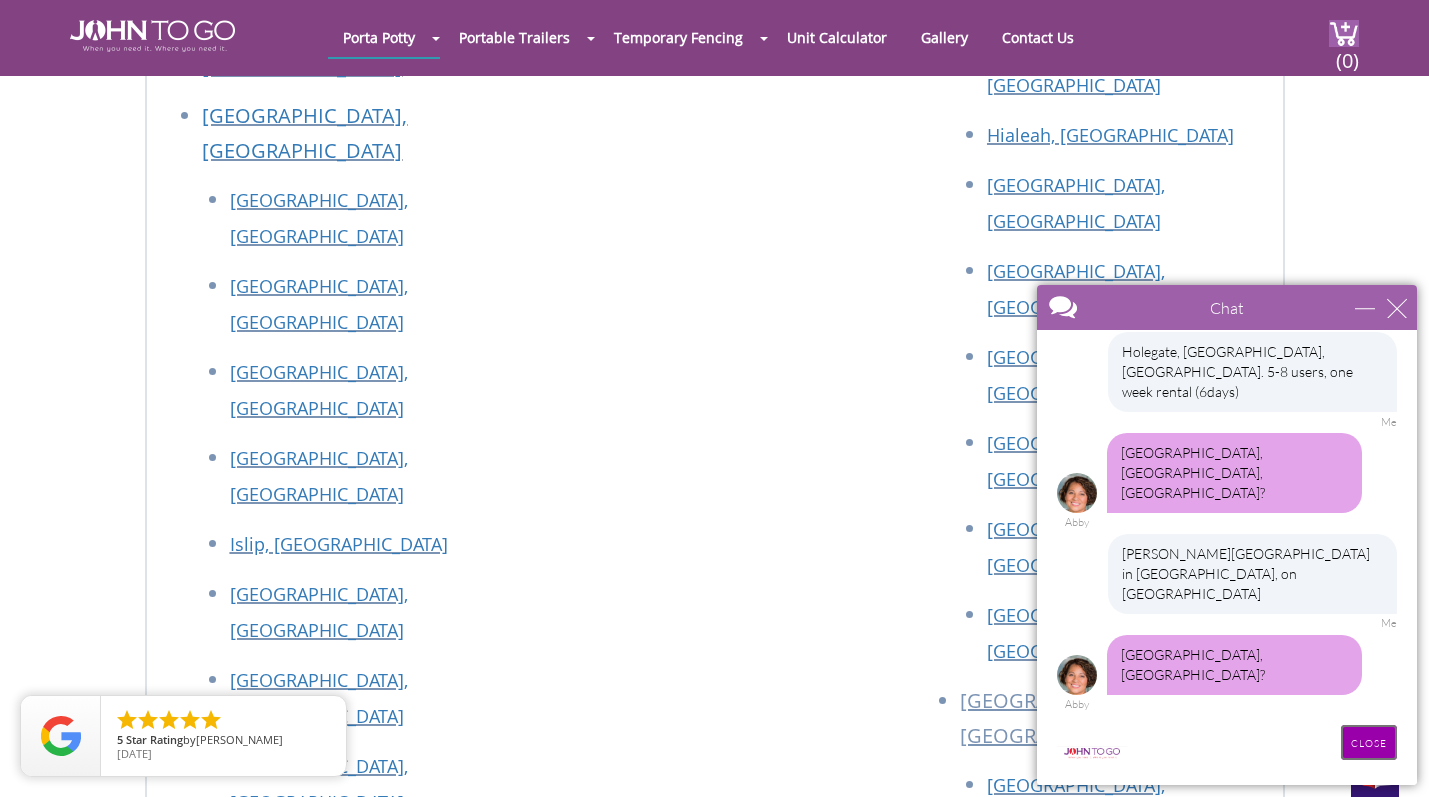 click on "CLOSE" at bounding box center [1369, 742] 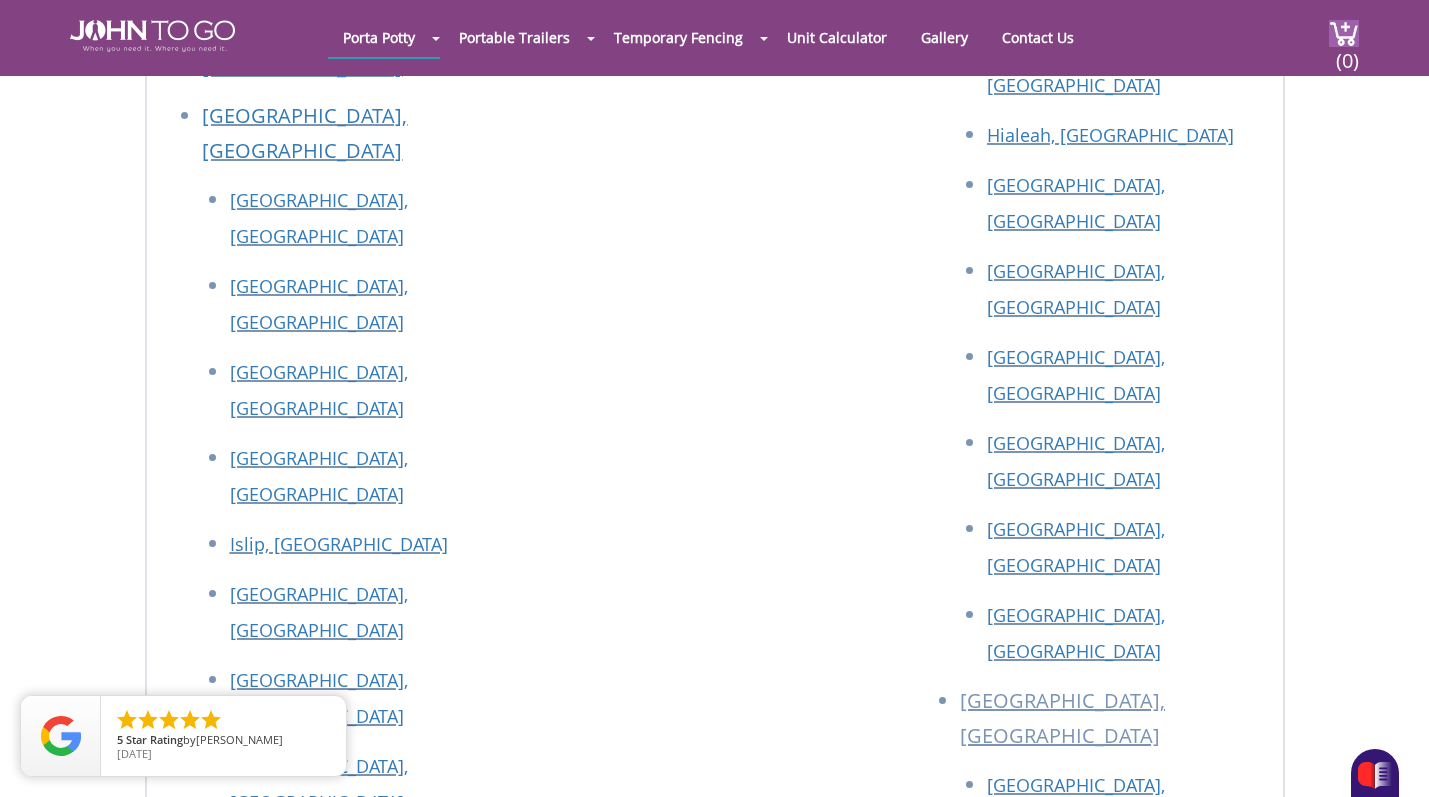 scroll, scrollTop: 0, scrollLeft: 0, axis: both 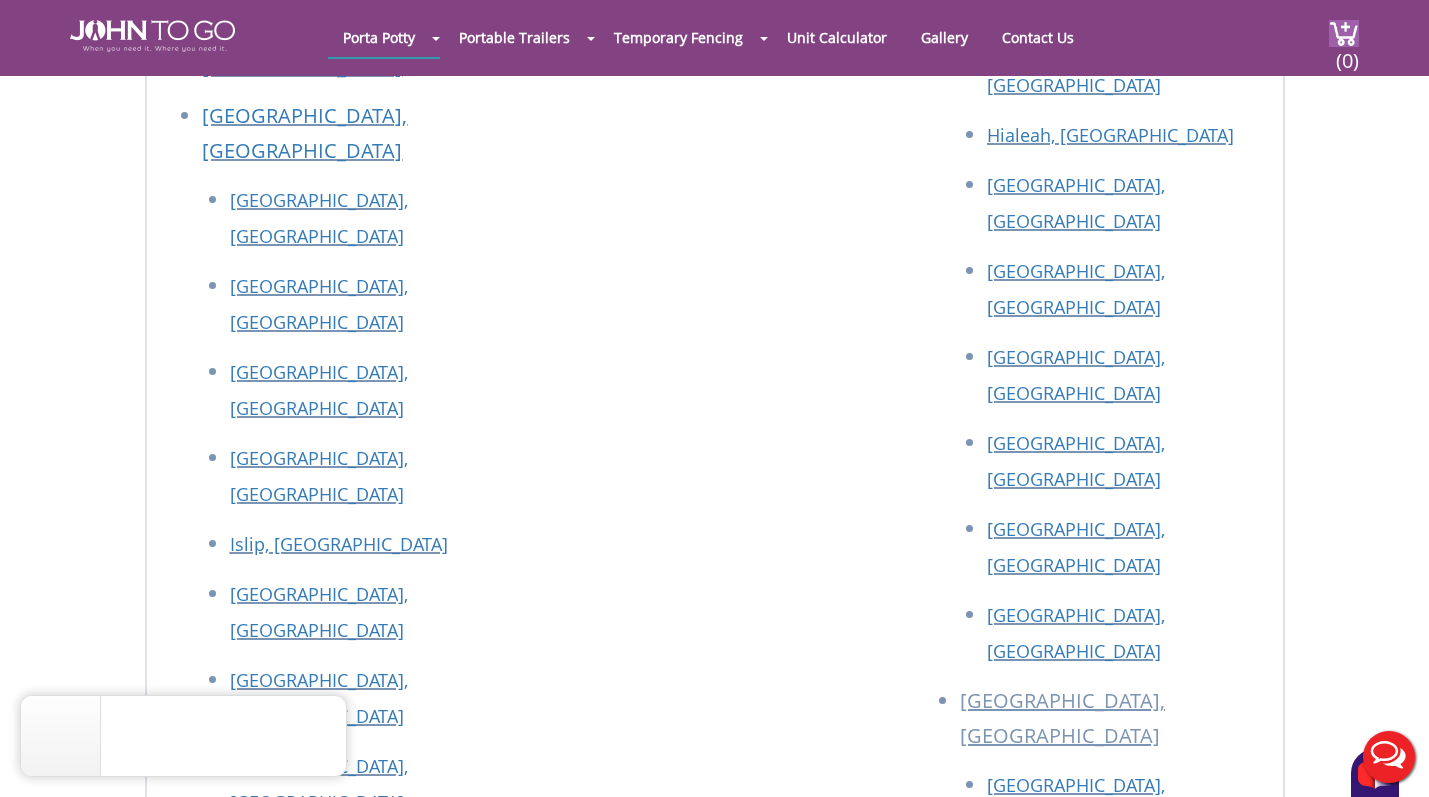 click on "Live Chat" at bounding box center [1389, 757] 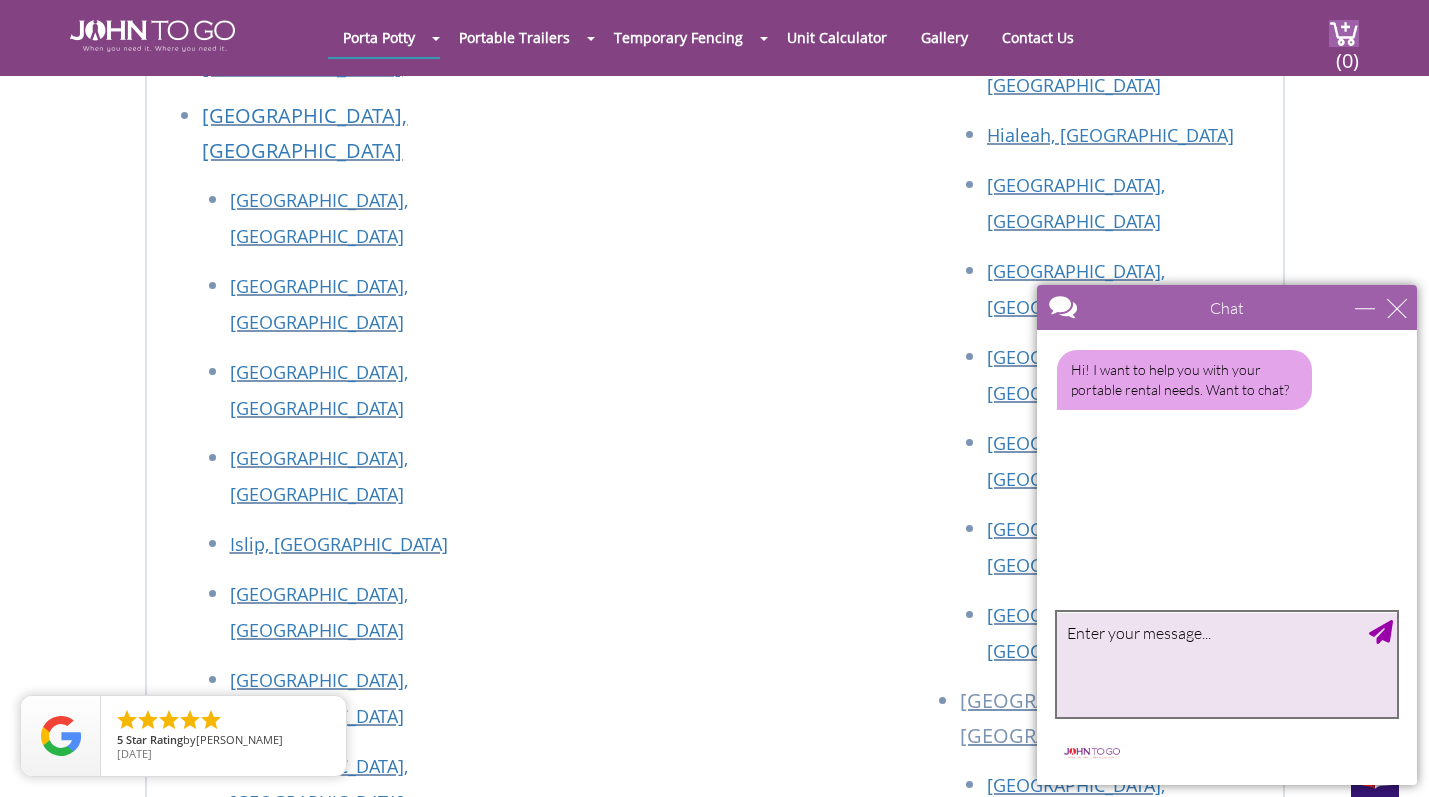 click at bounding box center [1227, 664] 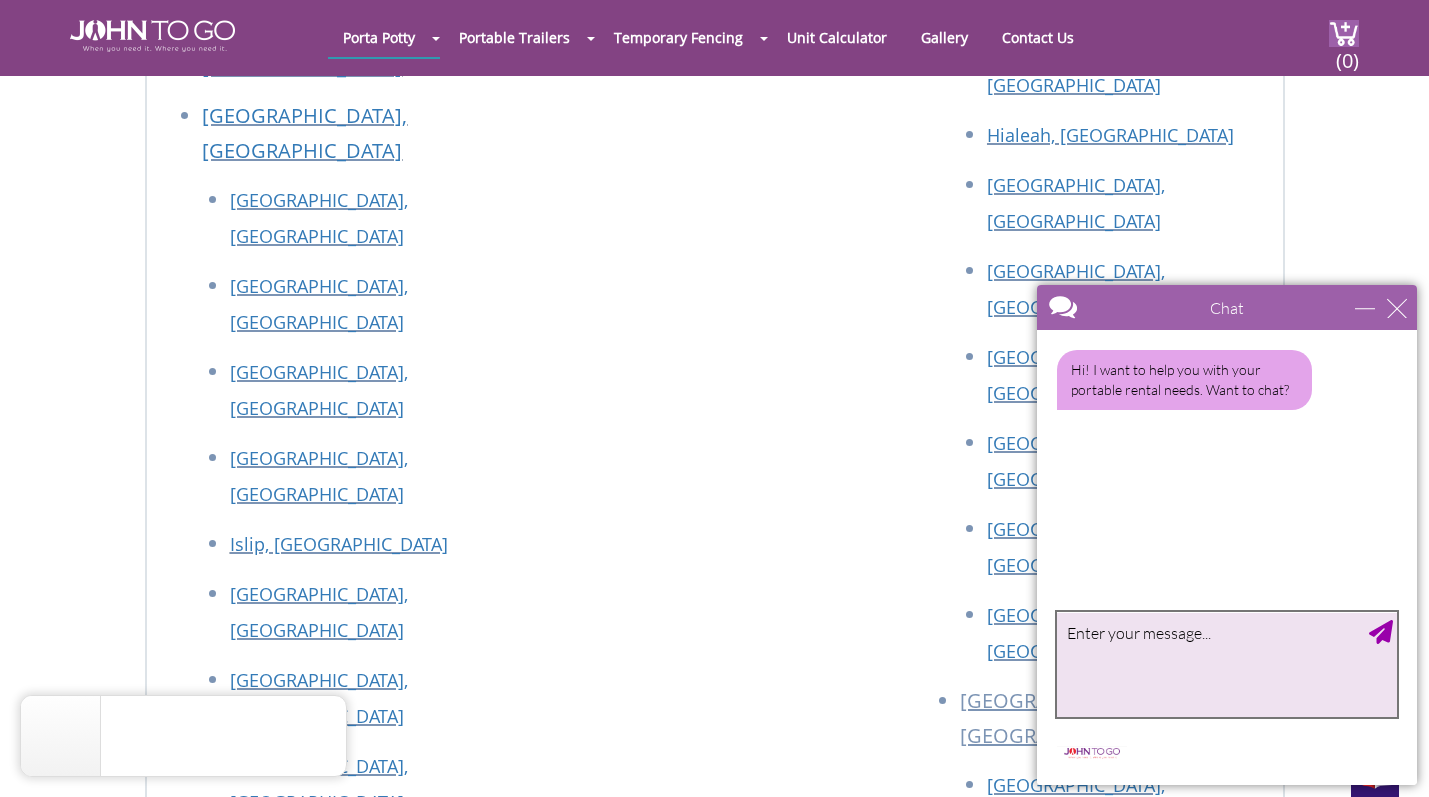 type on "W" 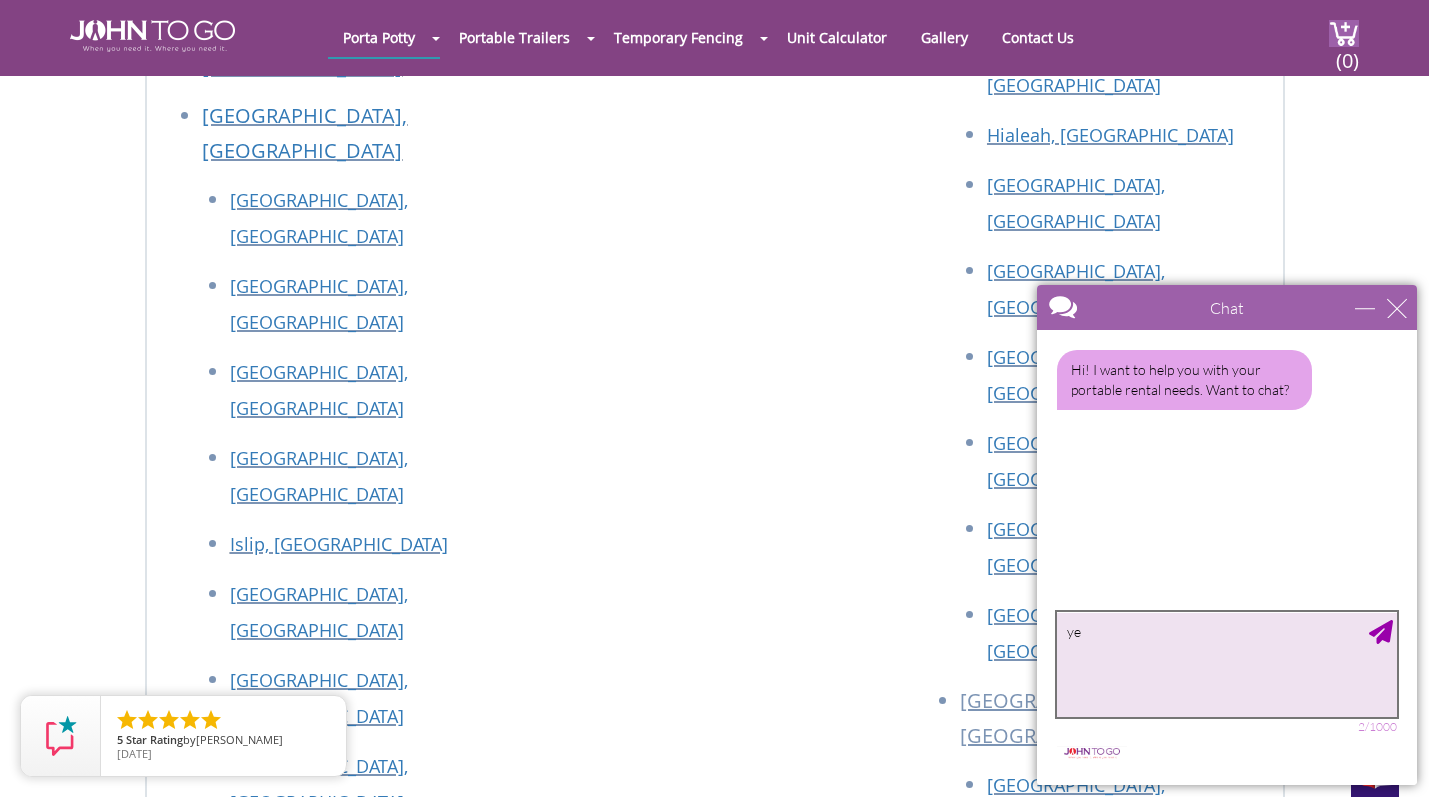 type on "yes" 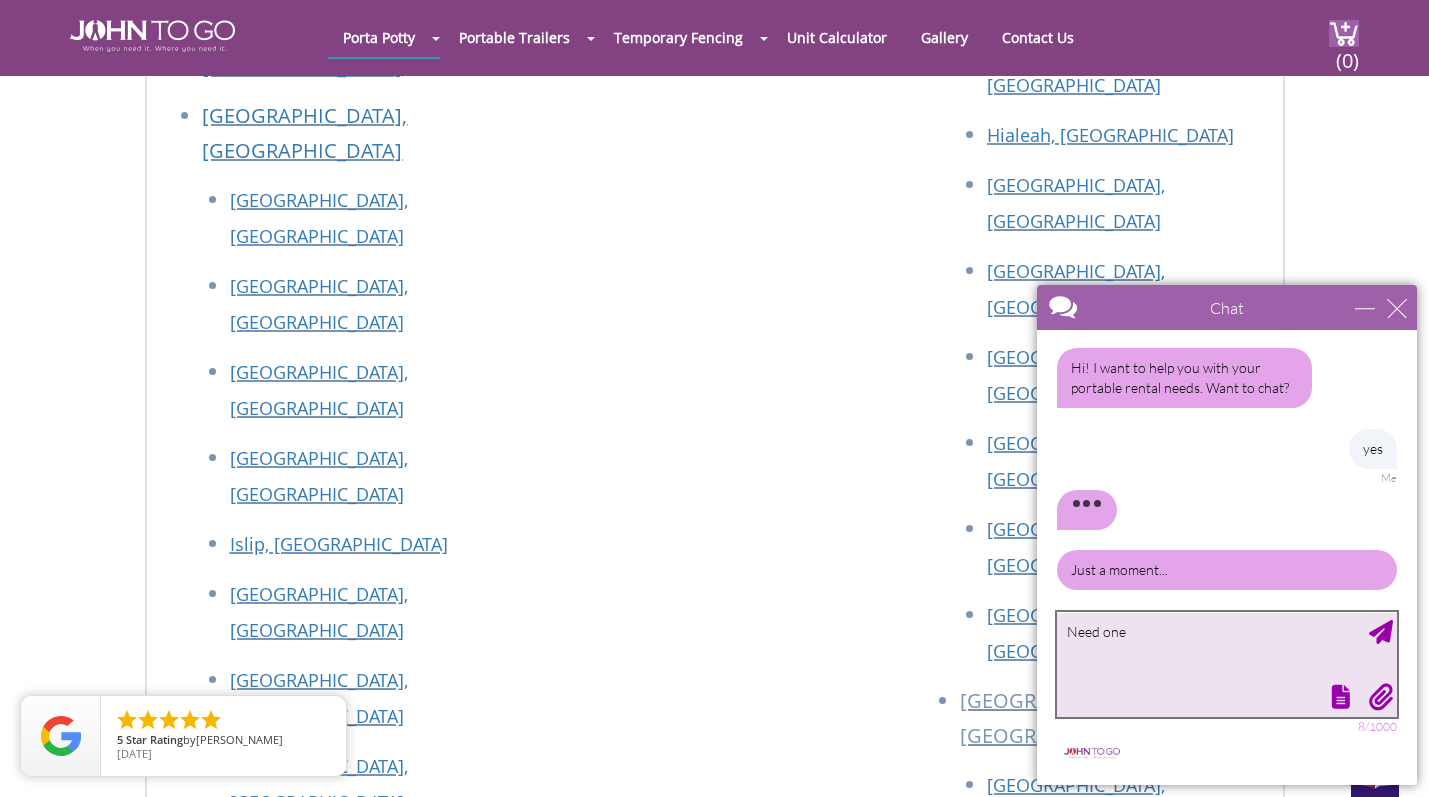 scroll, scrollTop: 0, scrollLeft: 0, axis: both 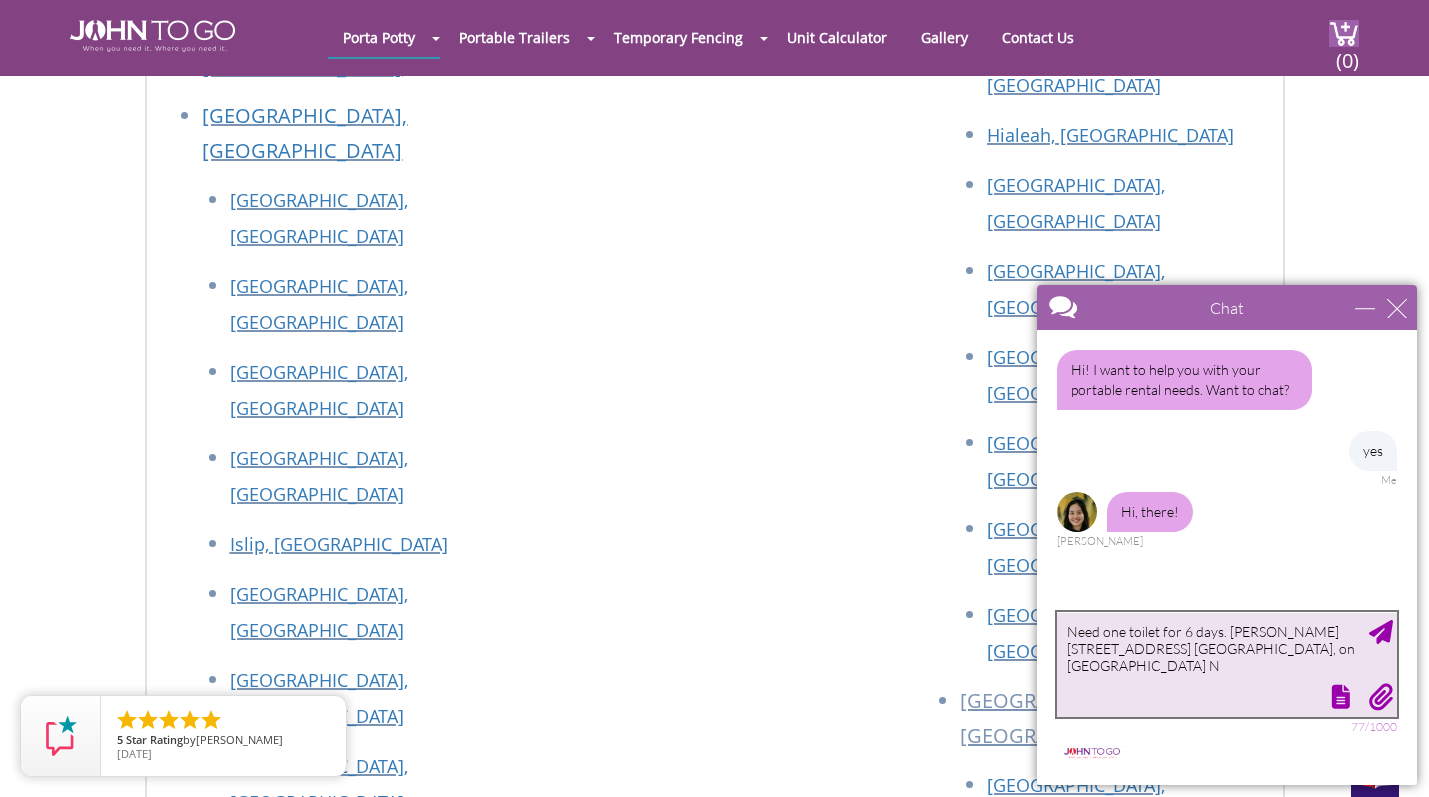 type on "Need one toilet for 6 days. [PERSON_NAME][STREET_ADDRESS] [GEOGRAPHIC_DATA], on [GEOGRAPHIC_DATA] [GEOGRAPHIC_DATA]" 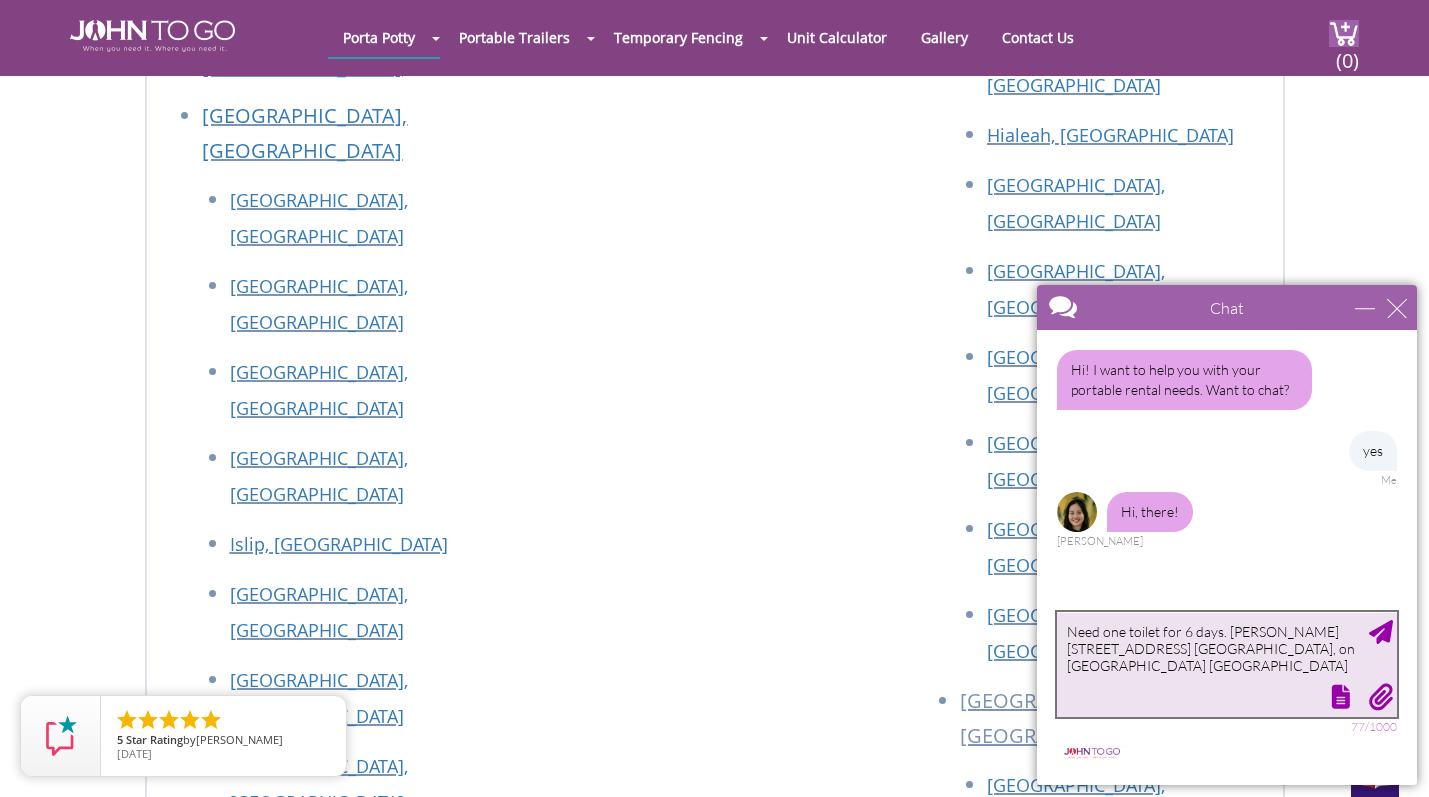 type 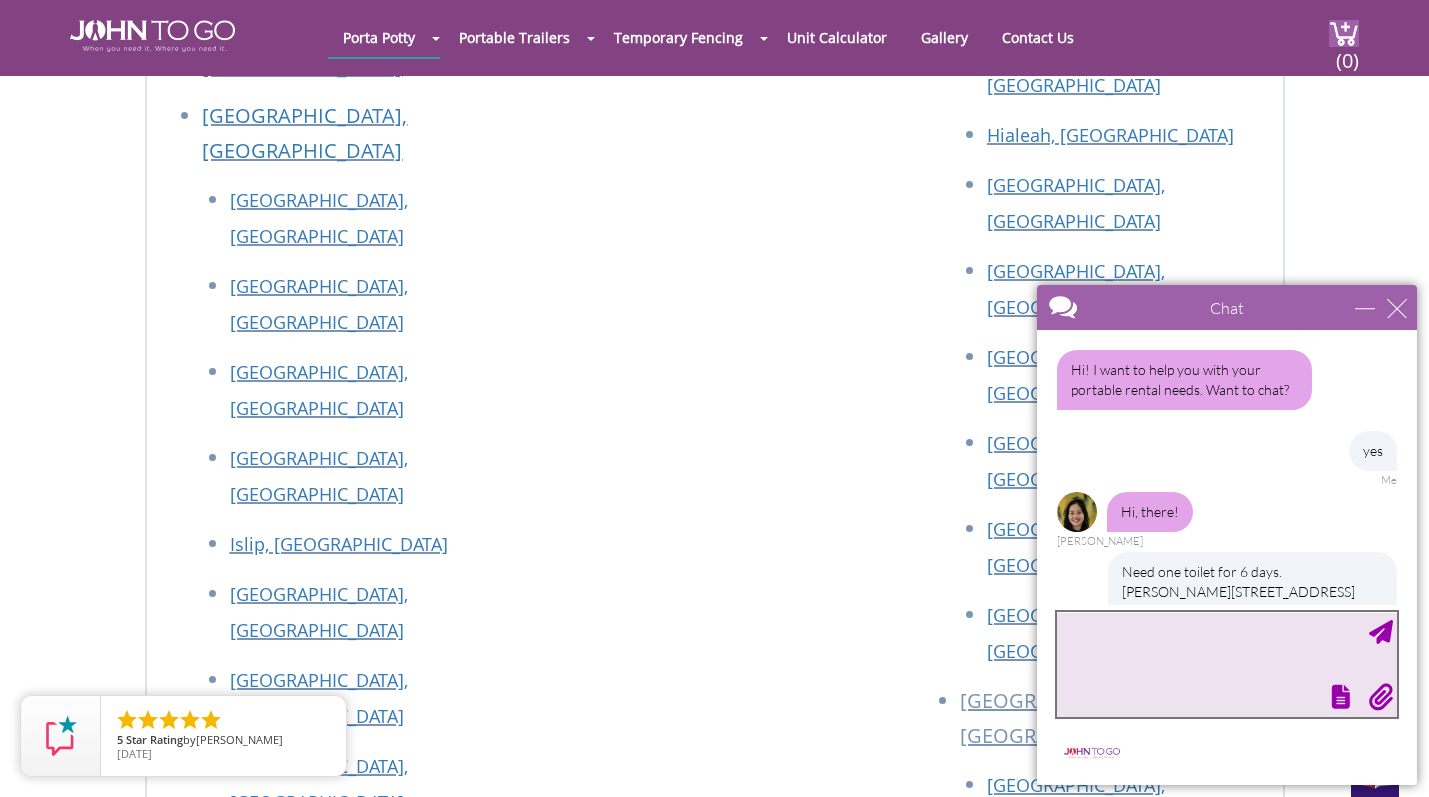 scroll, scrollTop: 28, scrollLeft: 0, axis: vertical 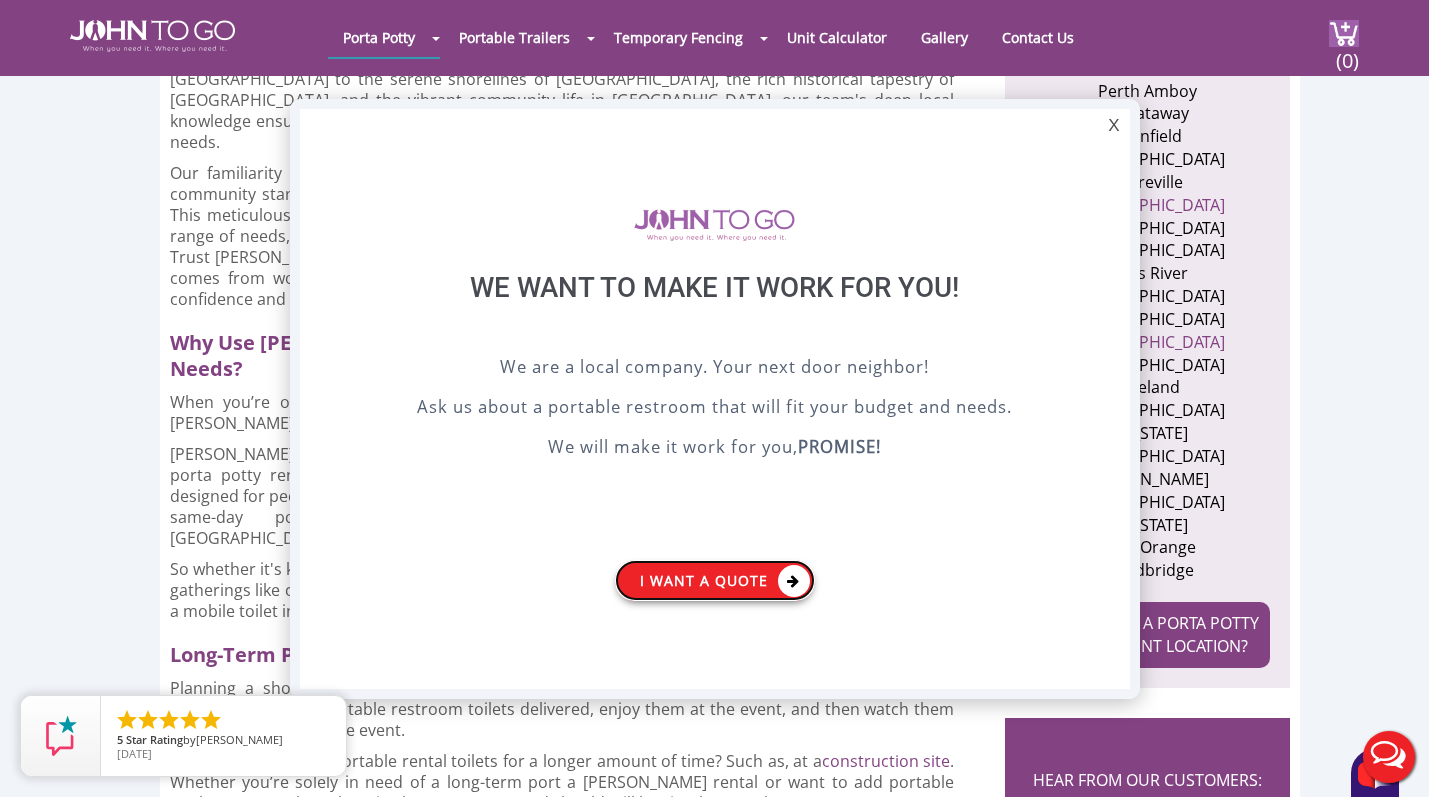 click on "I want a Quote" at bounding box center [715, 580] 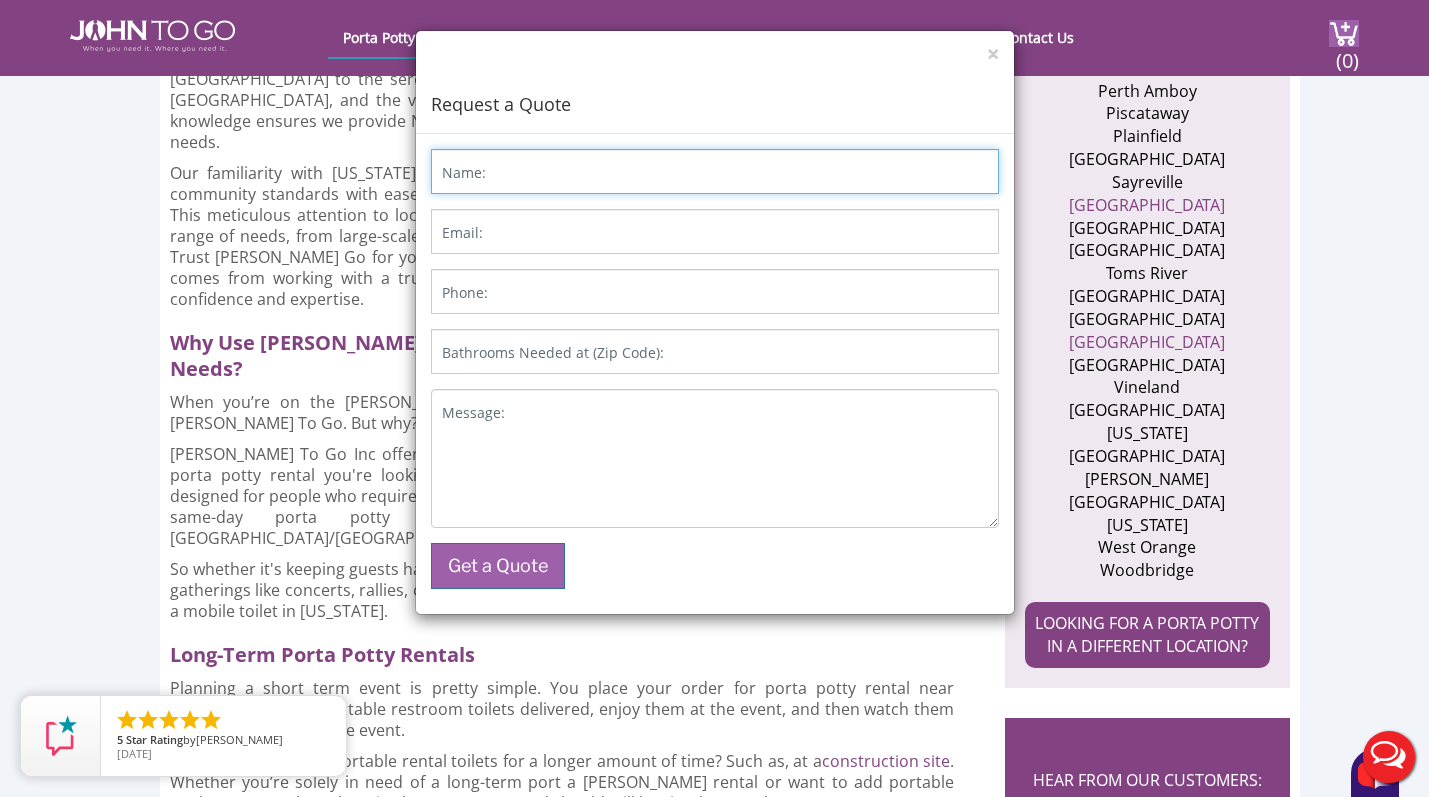 click on "Name:" at bounding box center (715, 171) 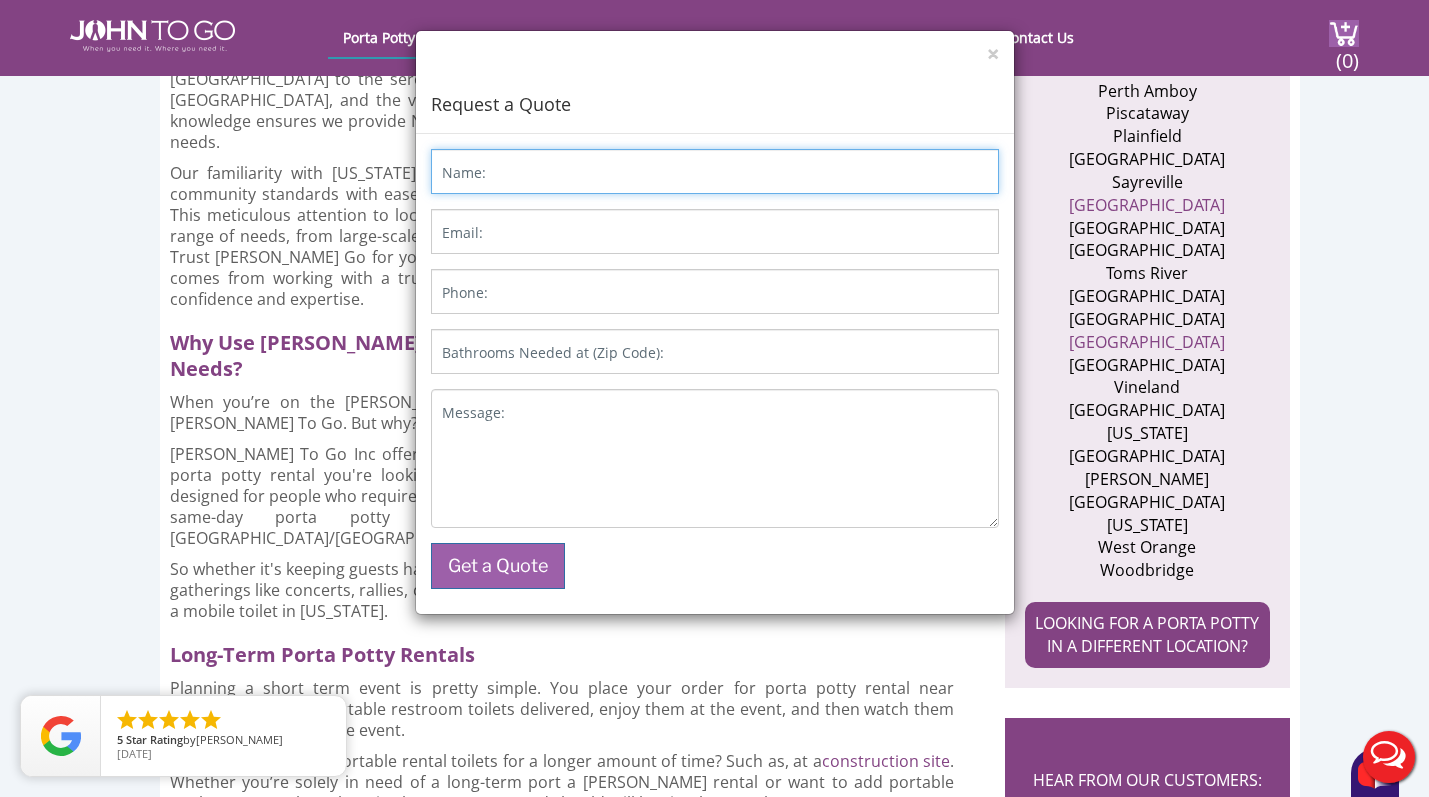 type on "[PERSON_NAME]" 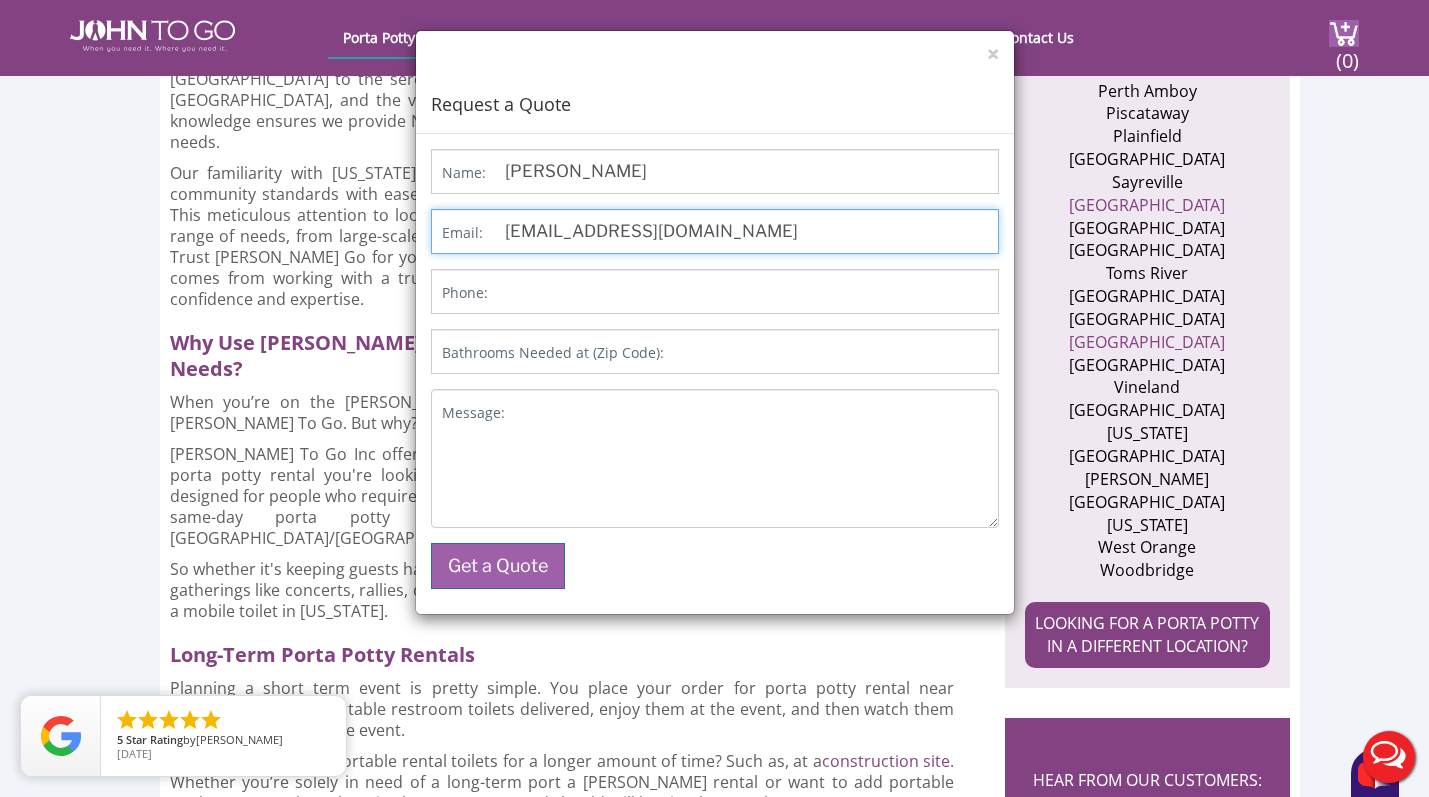 type on "2013880262" 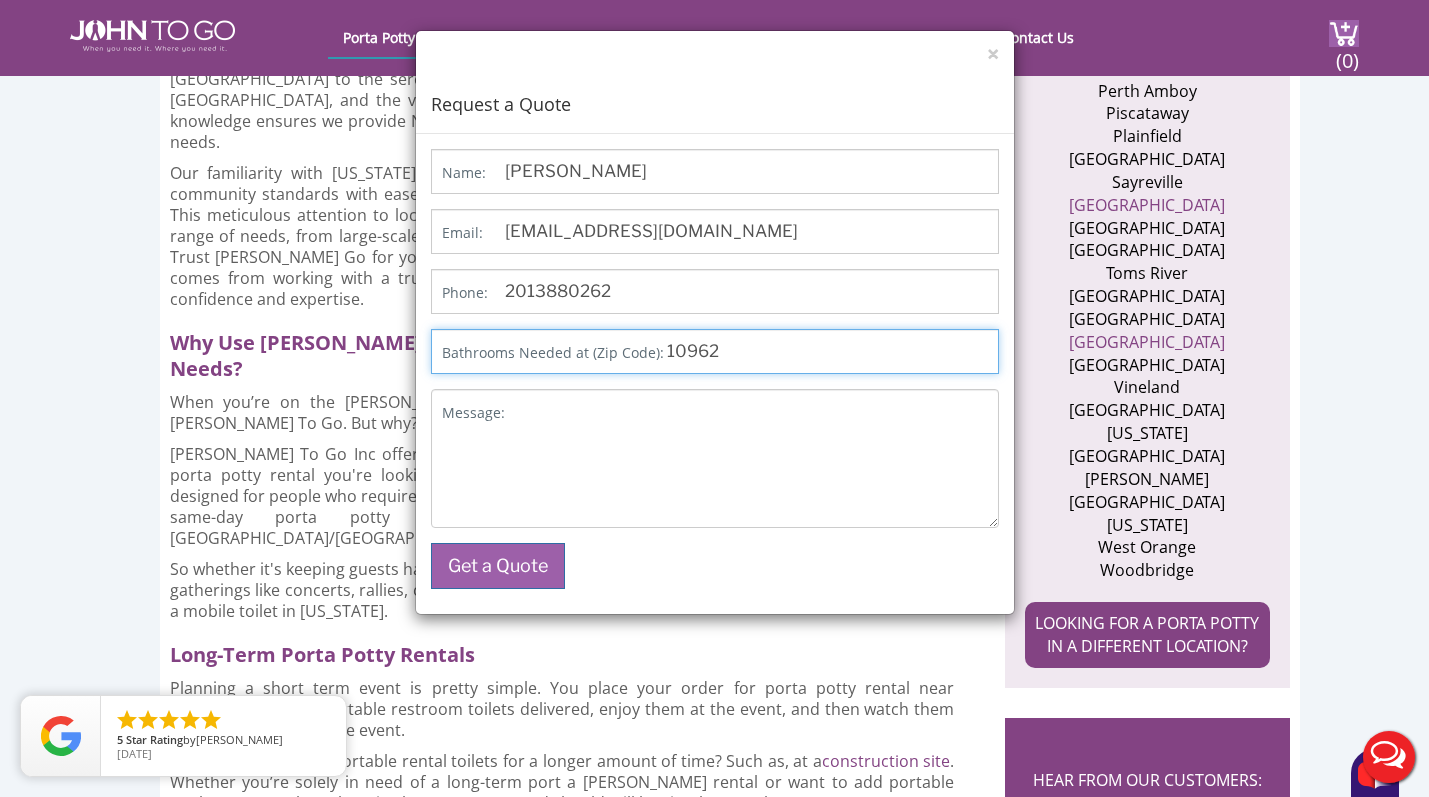 click on "10962" at bounding box center (715, 351) 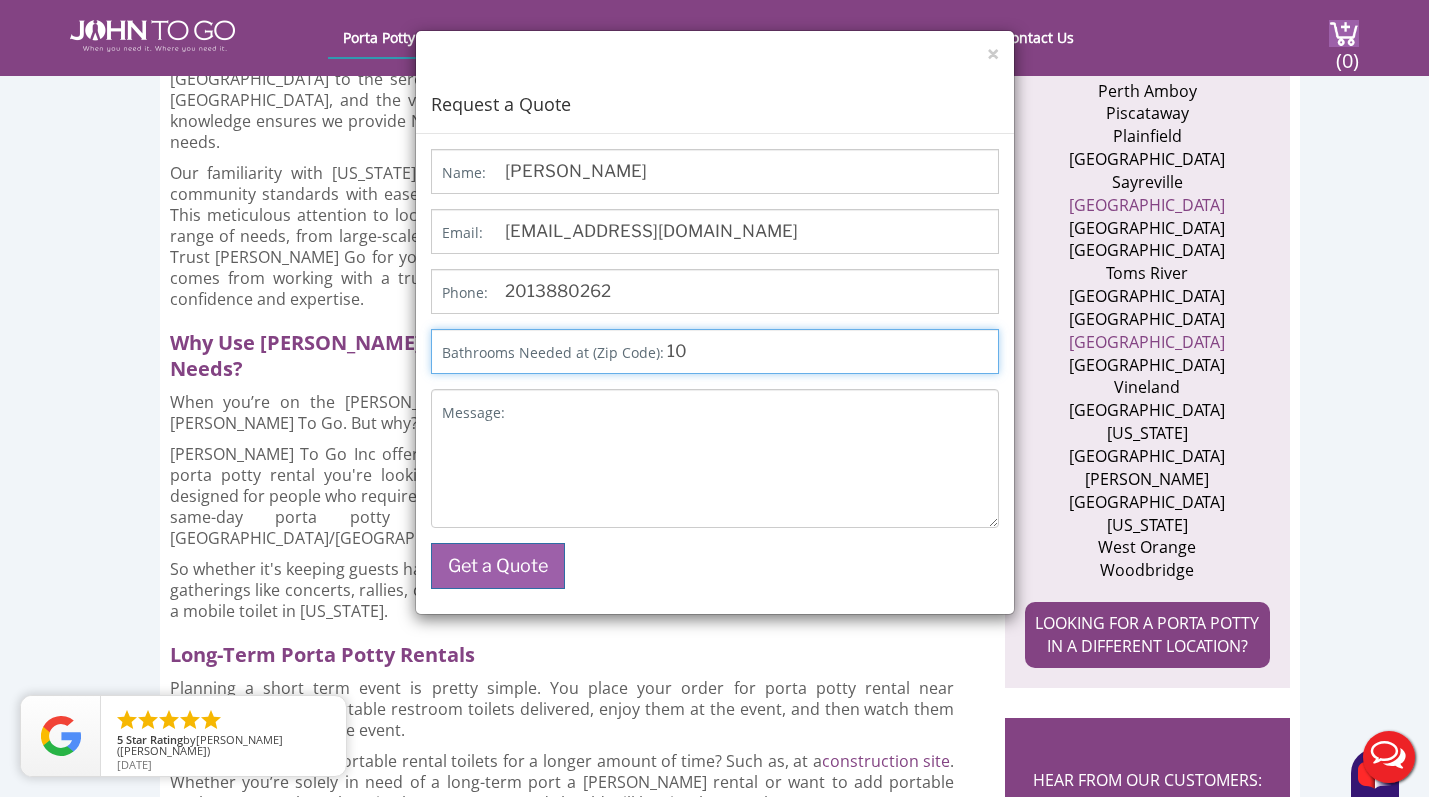 type on "1" 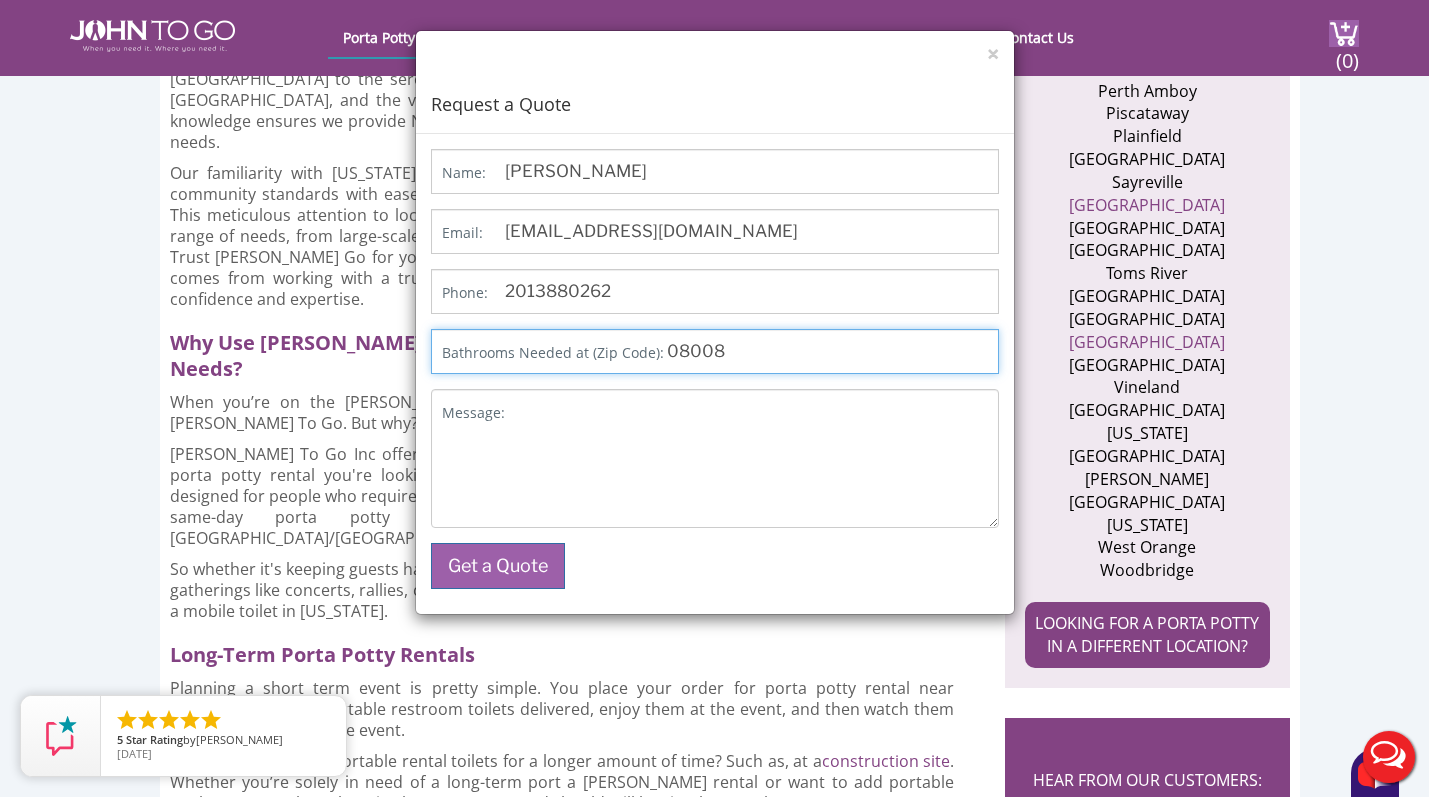 type on "08008" 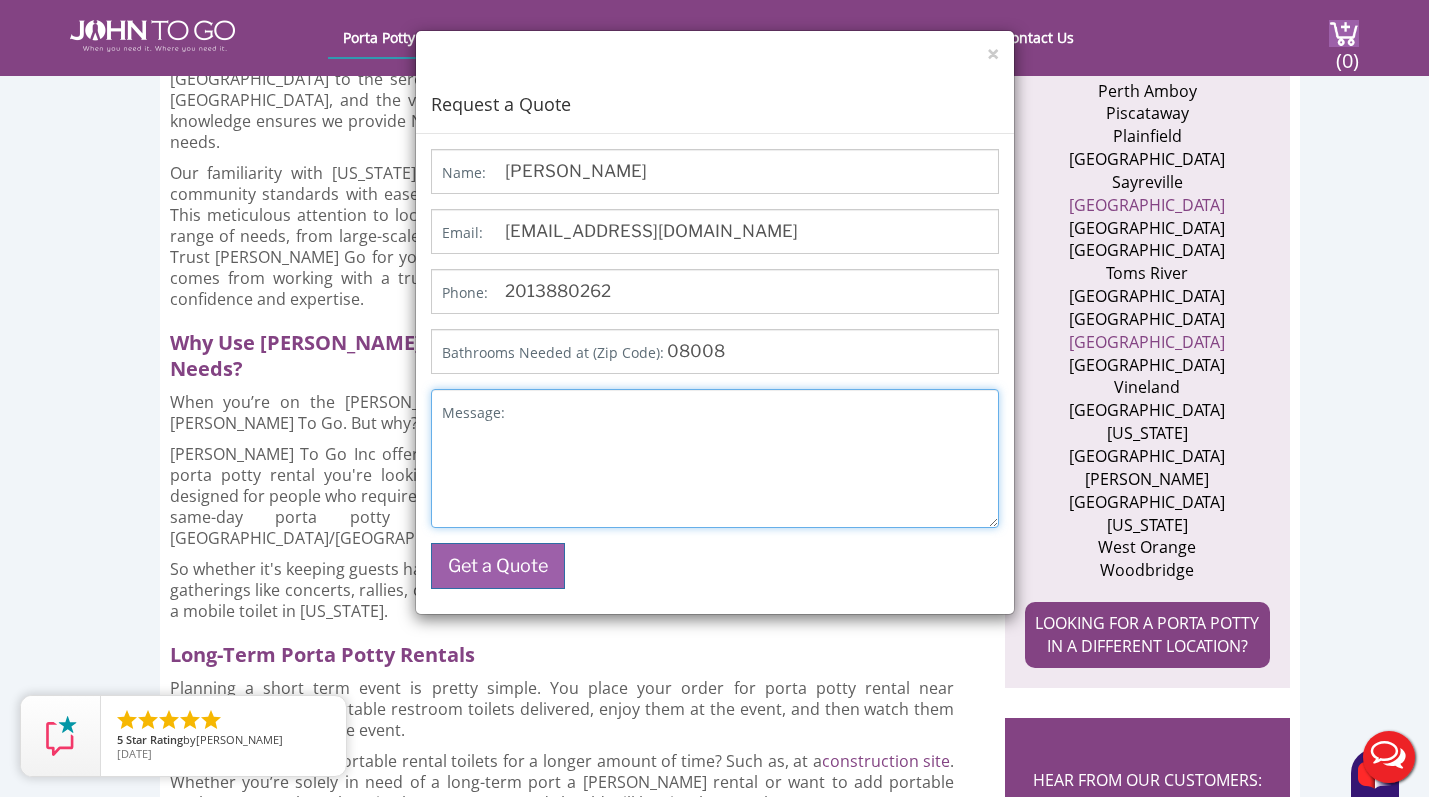 click on "Message:" at bounding box center (715, 458) 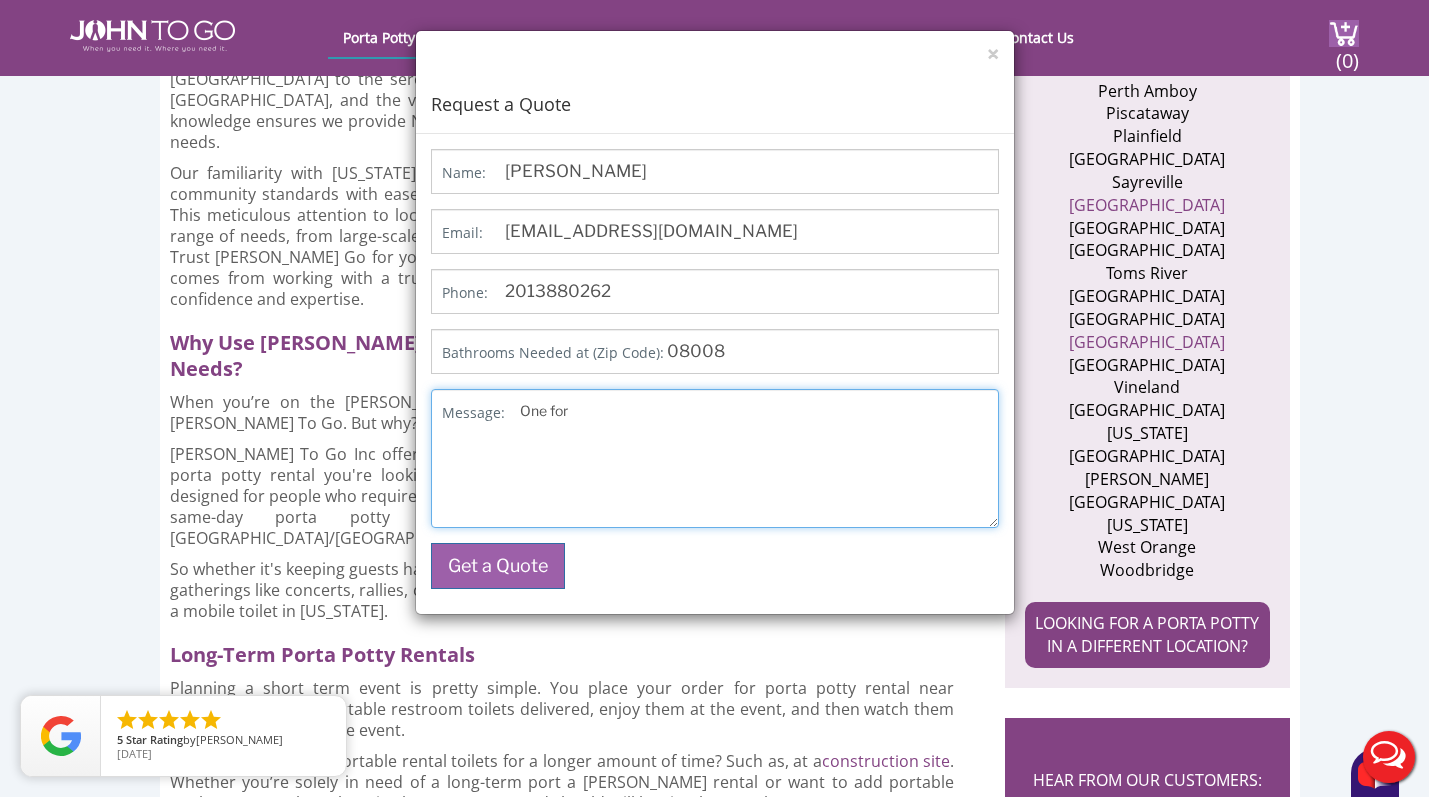 click on "One for" at bounding box center (715, 458) 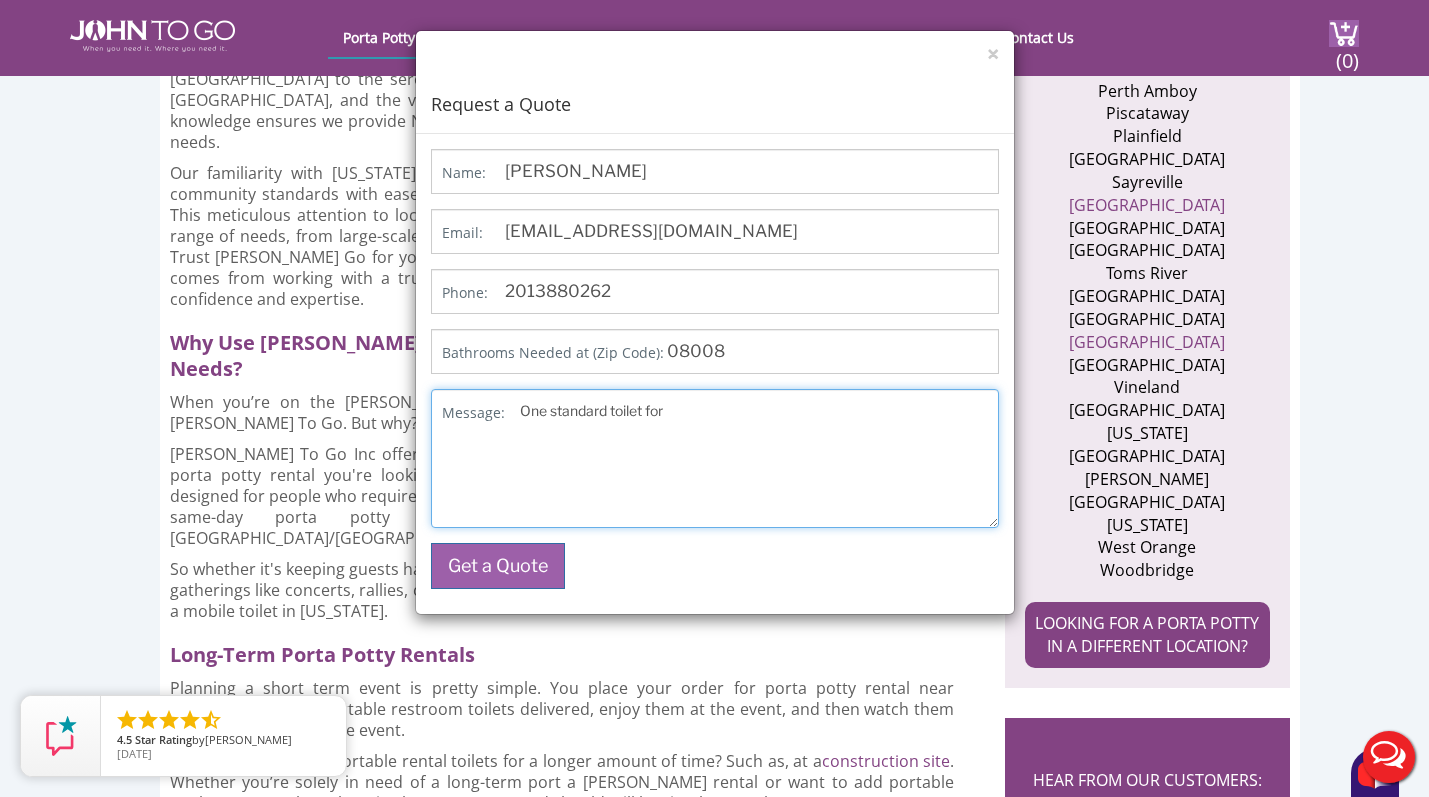 click on "One standard toilet for" at bounding box center (715, 458) 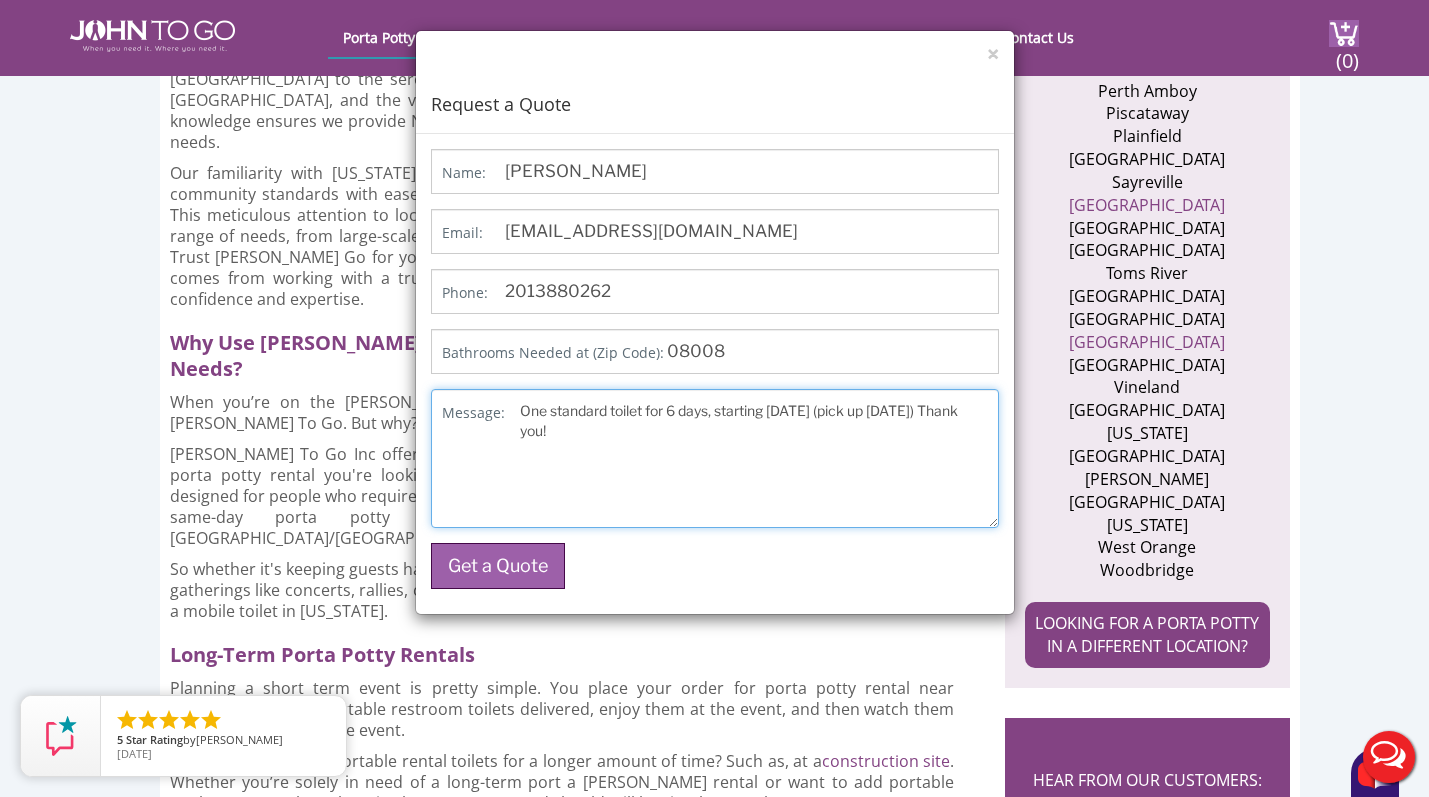 type on "One standard toilet for 6 days, starting [DATE] (pick up [DATE]) Thank you!" 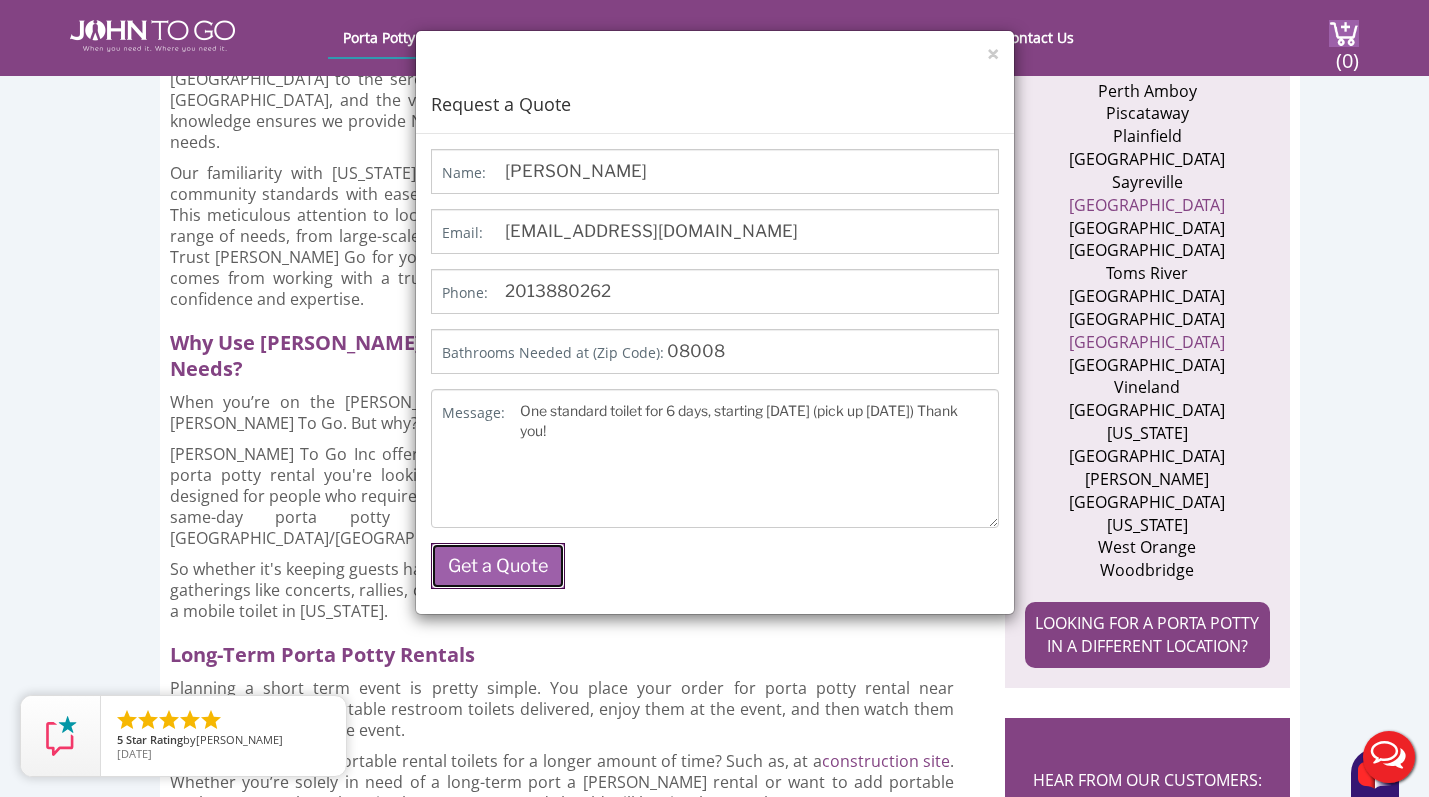 click on "Get a Quote" at bounding box center [498, 566] 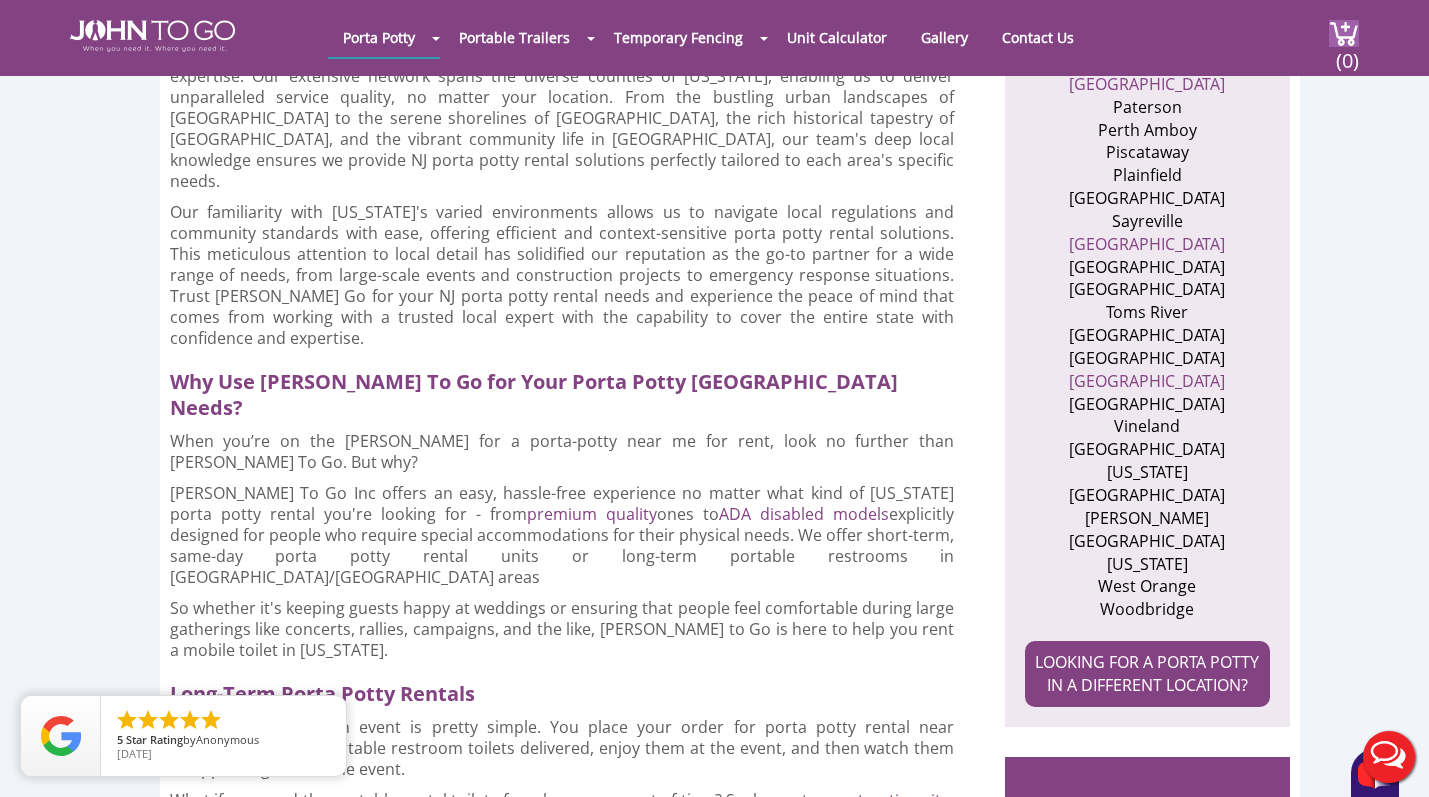 scroll, scrollTop: 1984, scrollLeft: 0, axis: vertical 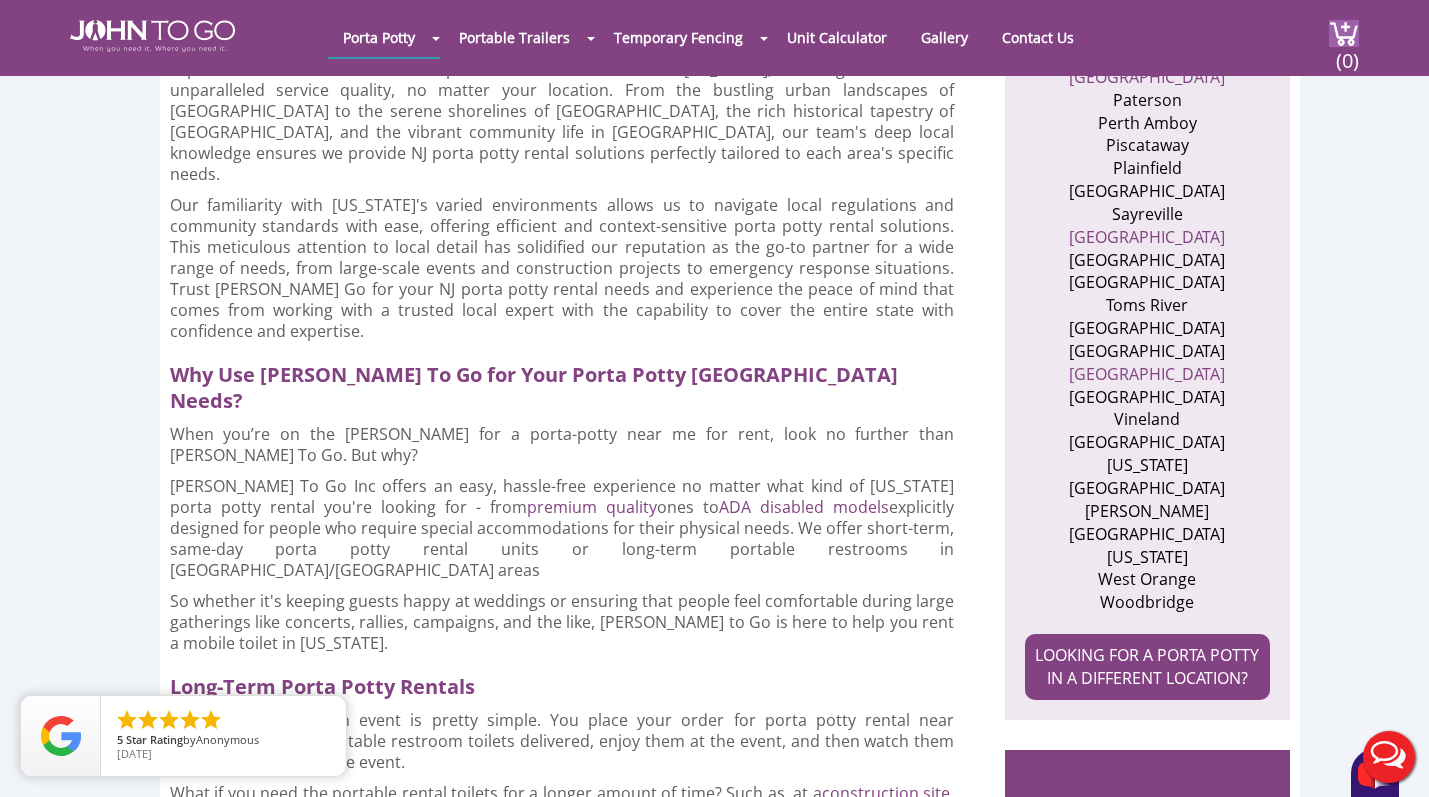 click on "Live Chat" at bounding box center [1389, 757] 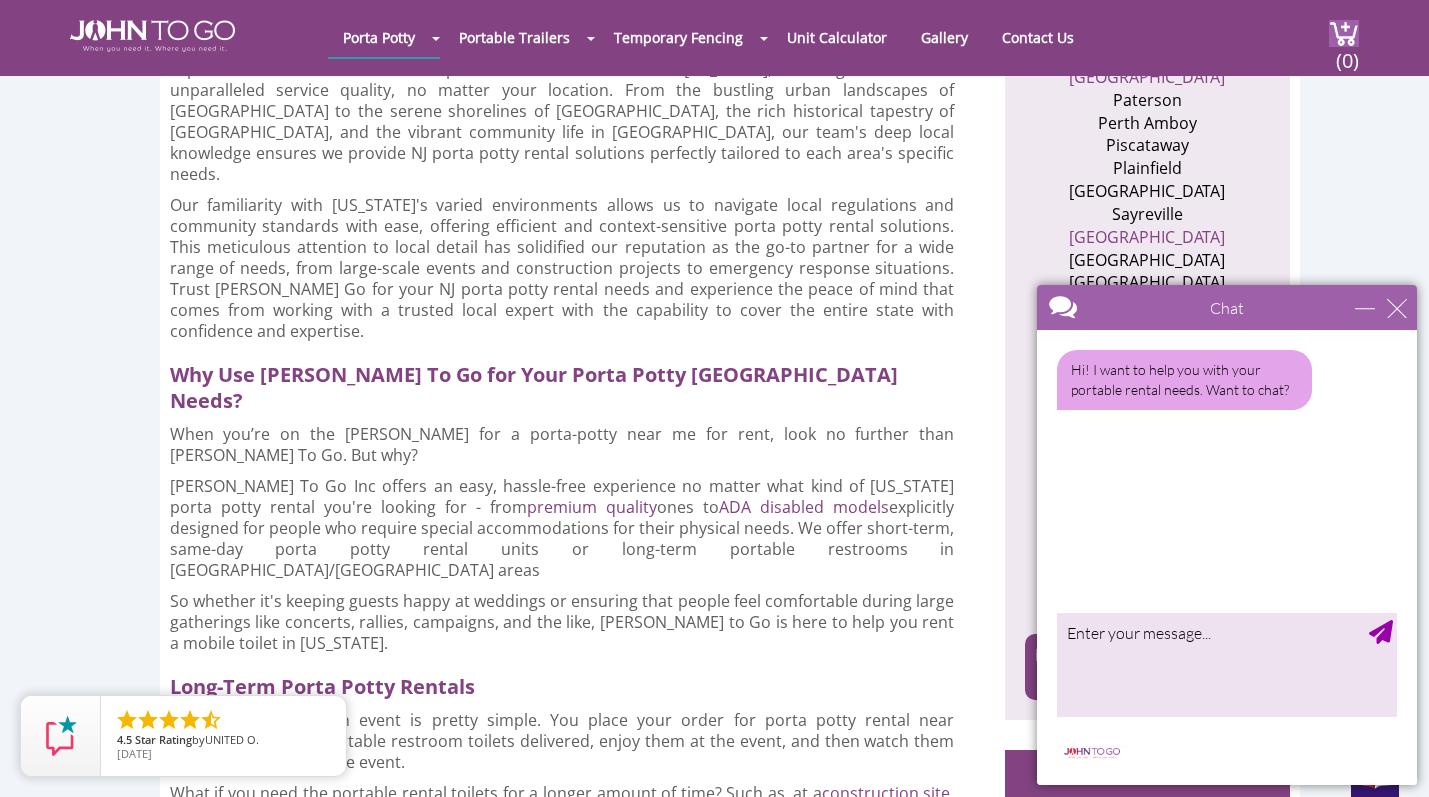click at bounding box center (1397, 308) 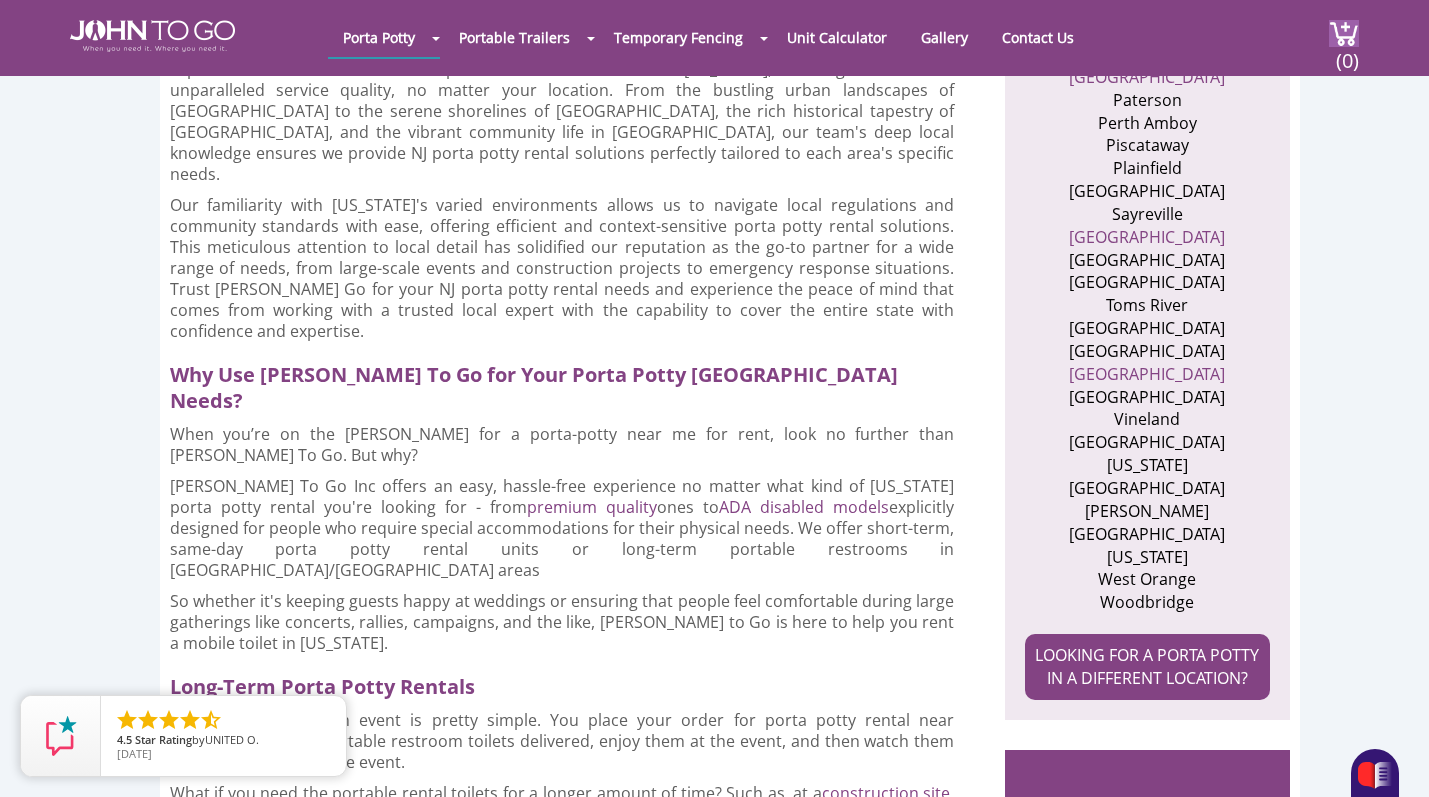 scroll, scrollTop: 0, scrollLeft: 0, axis: both 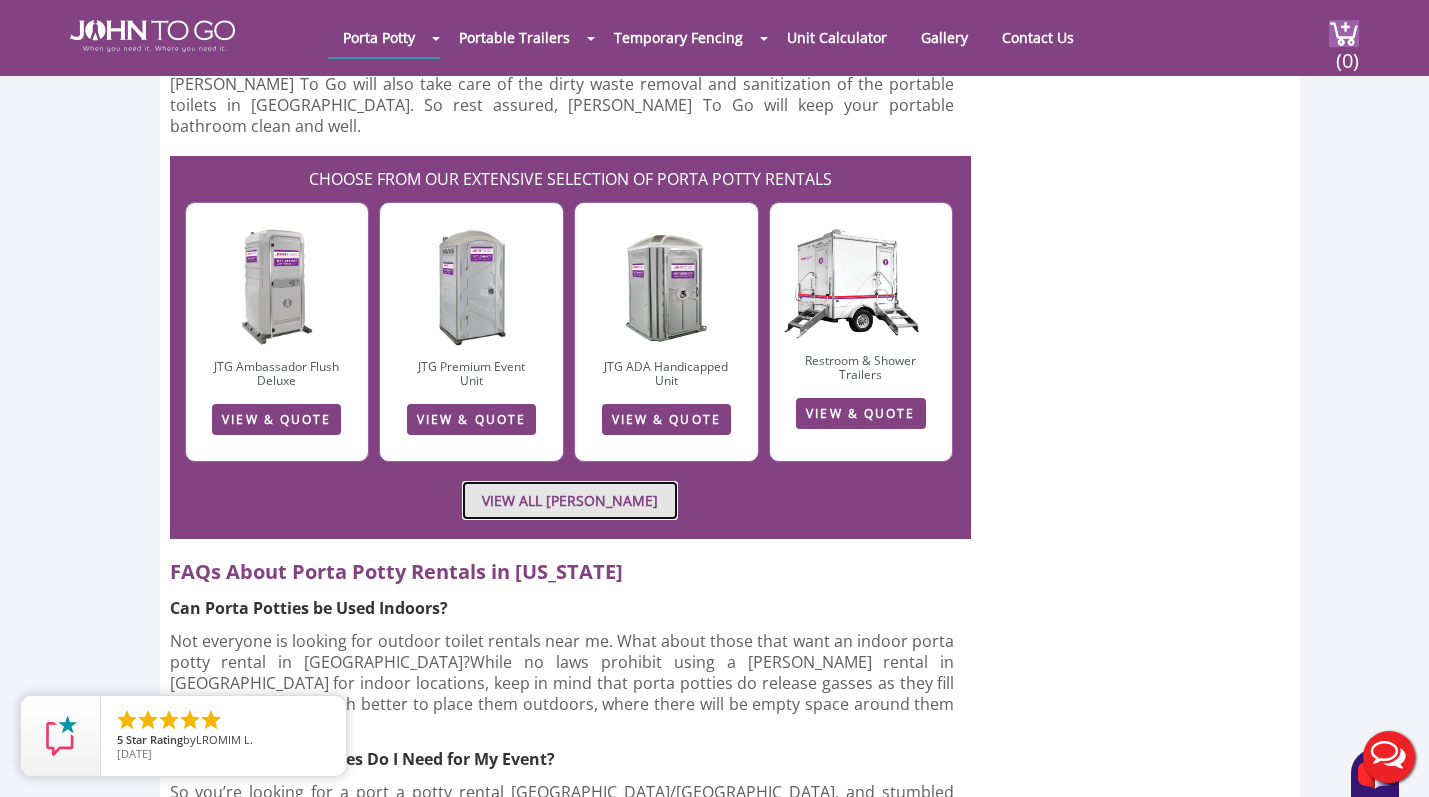 click on "VIEW ALL [PERSON_NAME]" at bounding box center (570, 500) 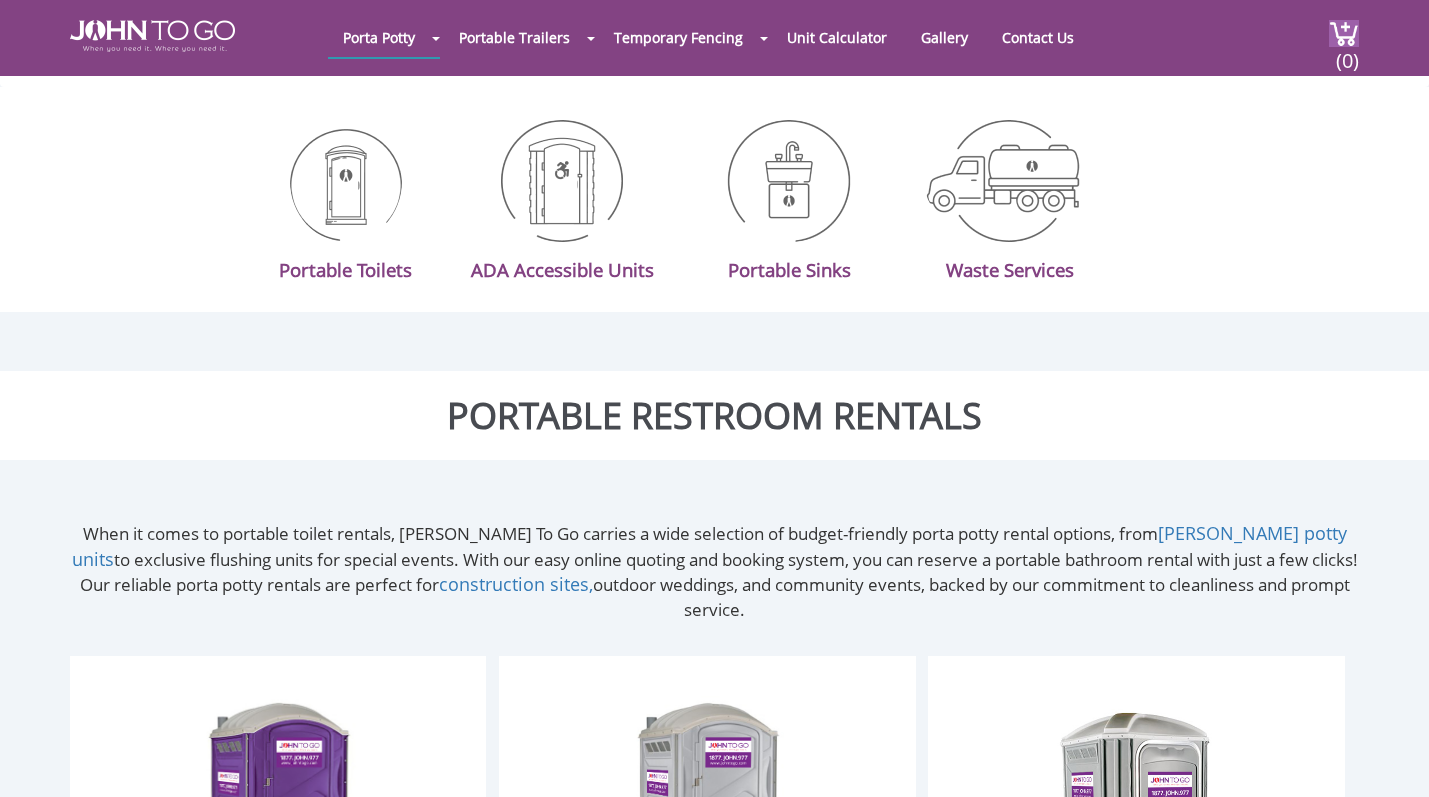 scroll, scrollTop: 630, scrollLeft: 0, axis: vertical 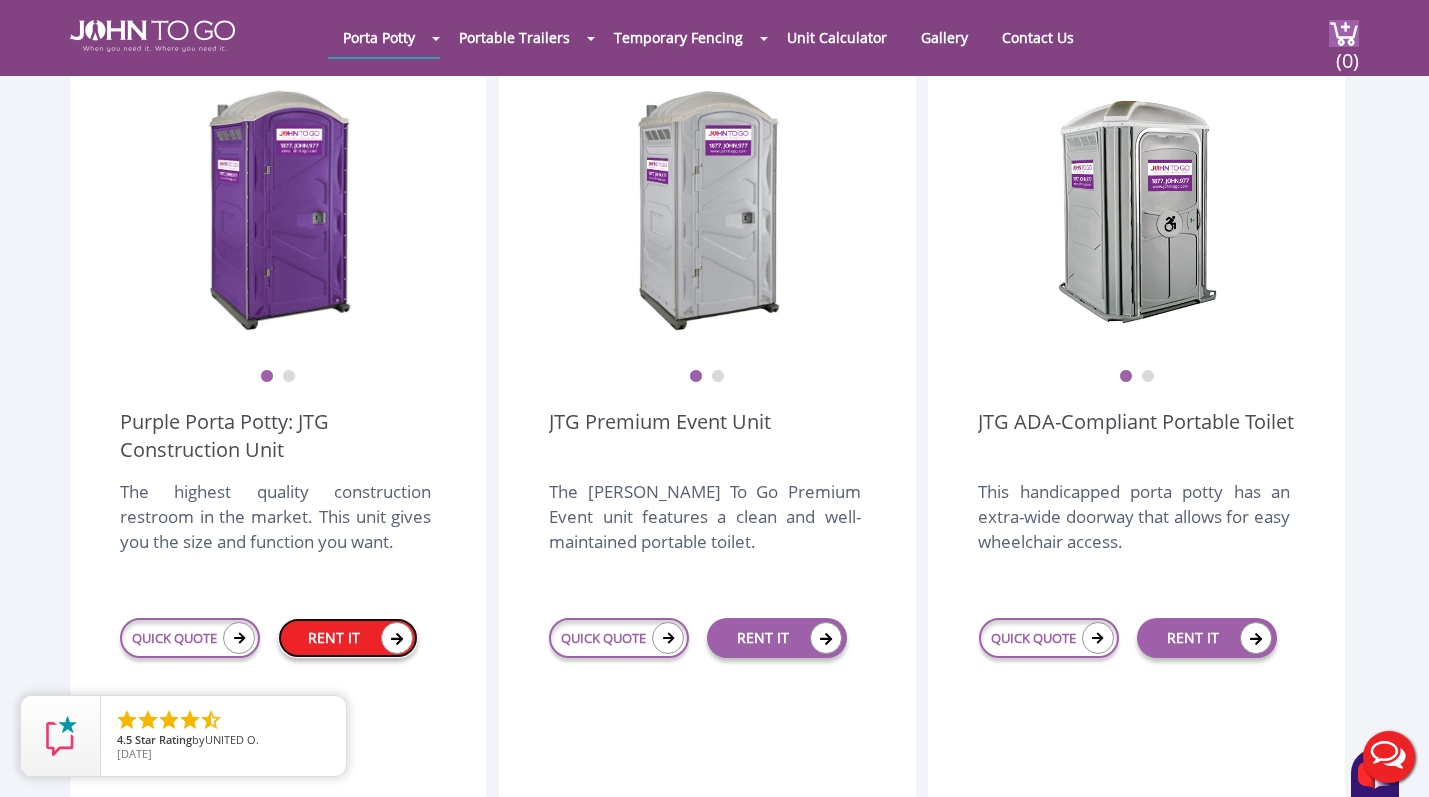 click on "RENT IT" at bounding box center (348, 638) 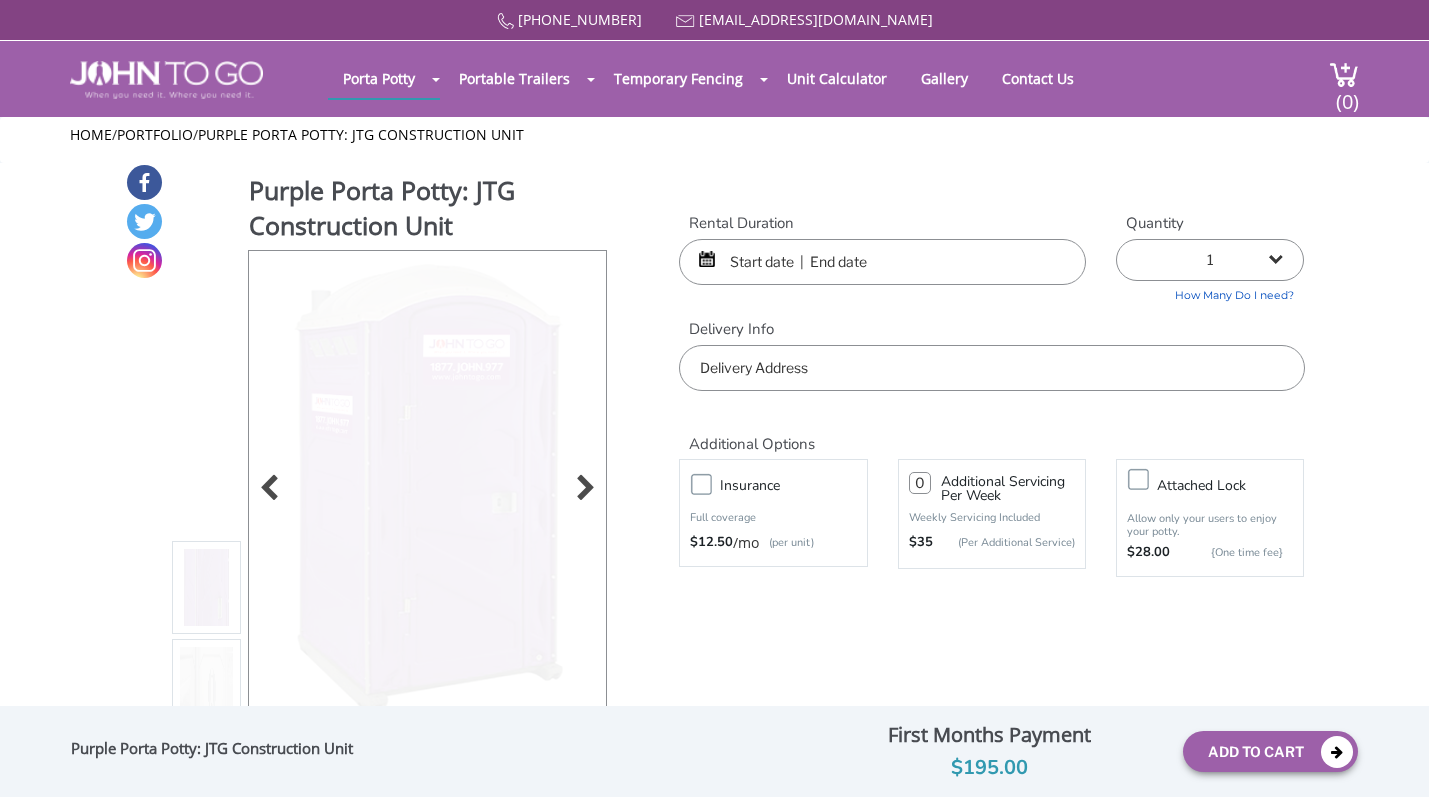 scroll, scrollTop: 0, scrollLeft: 0, axis: both 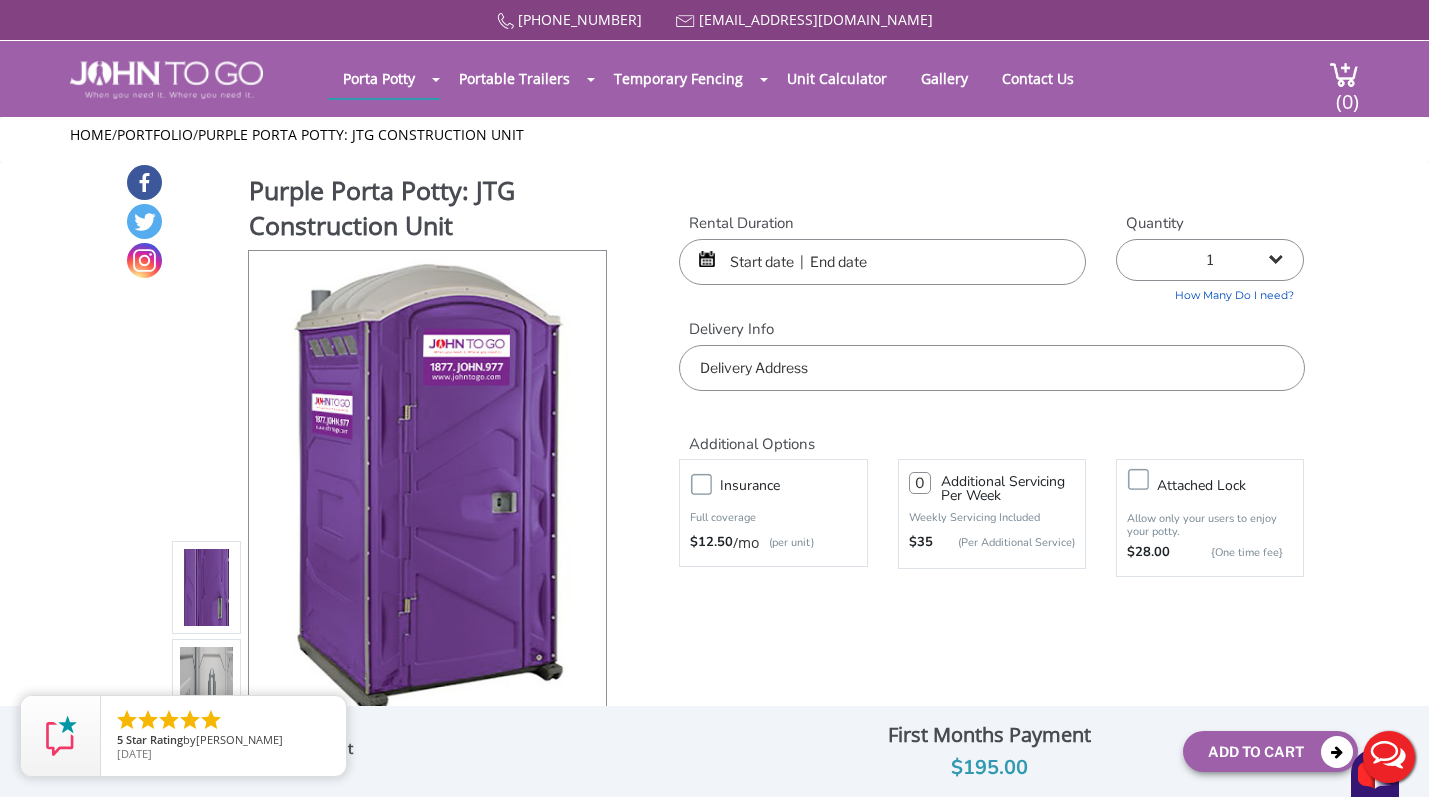 click at bounding box center [882, 262] 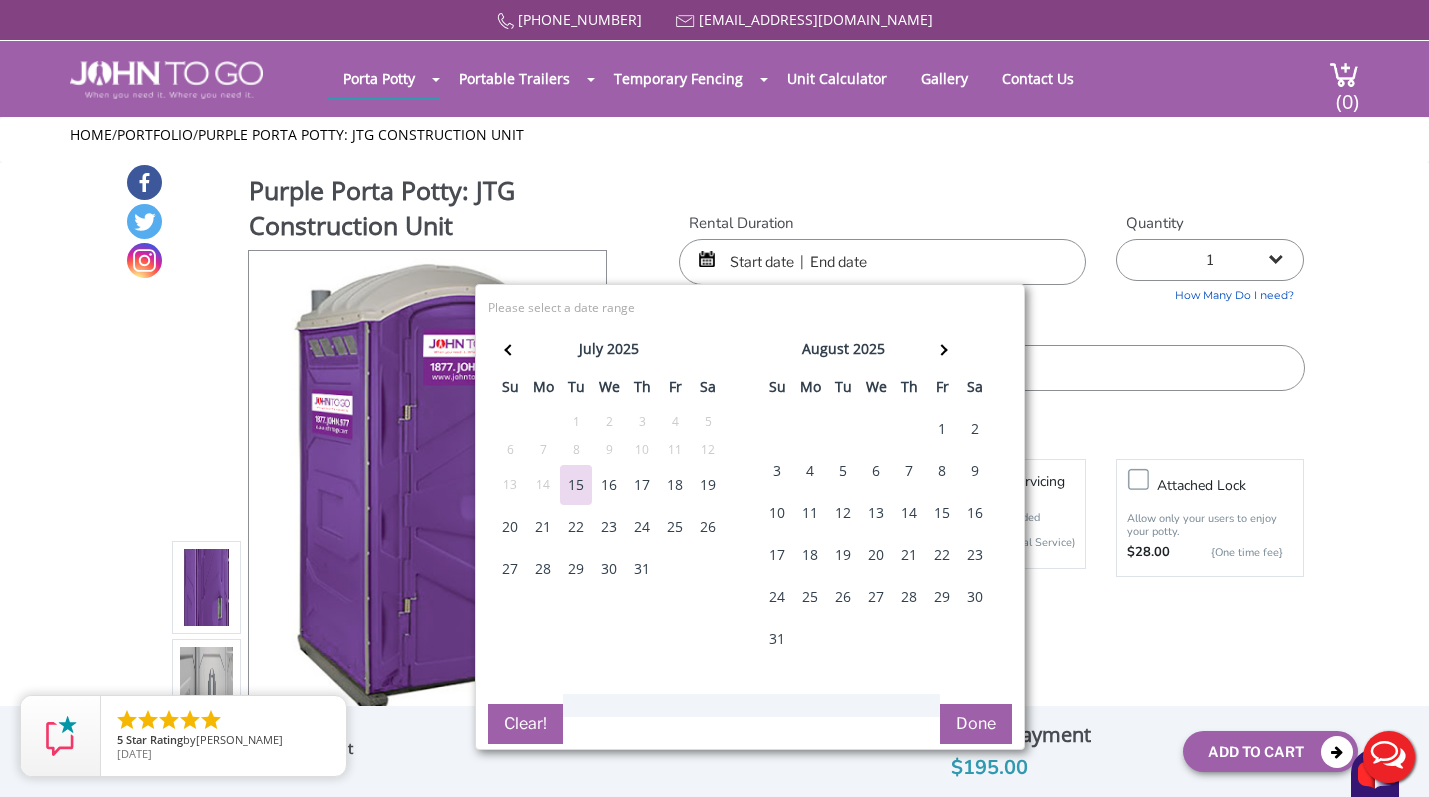 click on "26" at bounding box center [708, 527] 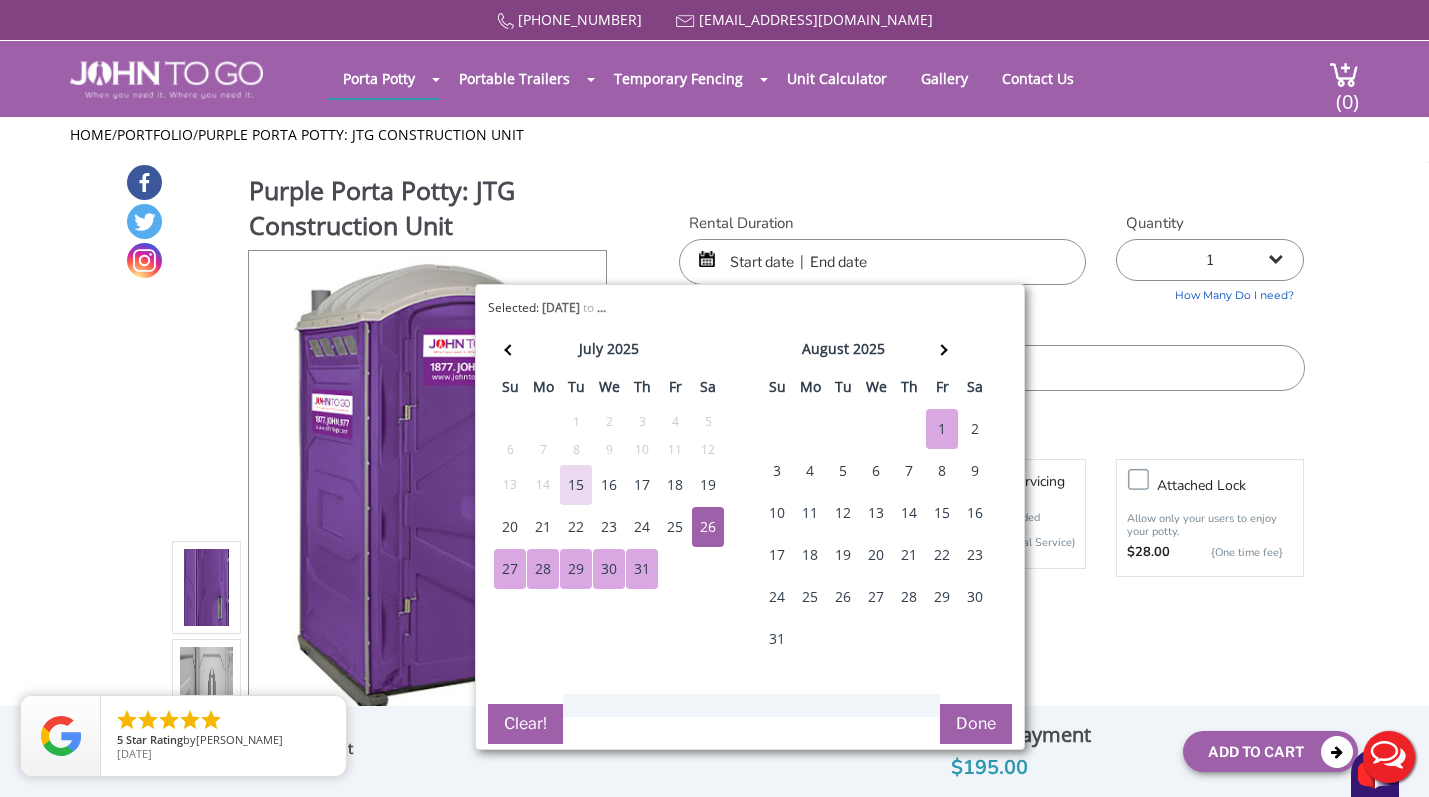 click on "1" at bounding box center (942, 429) 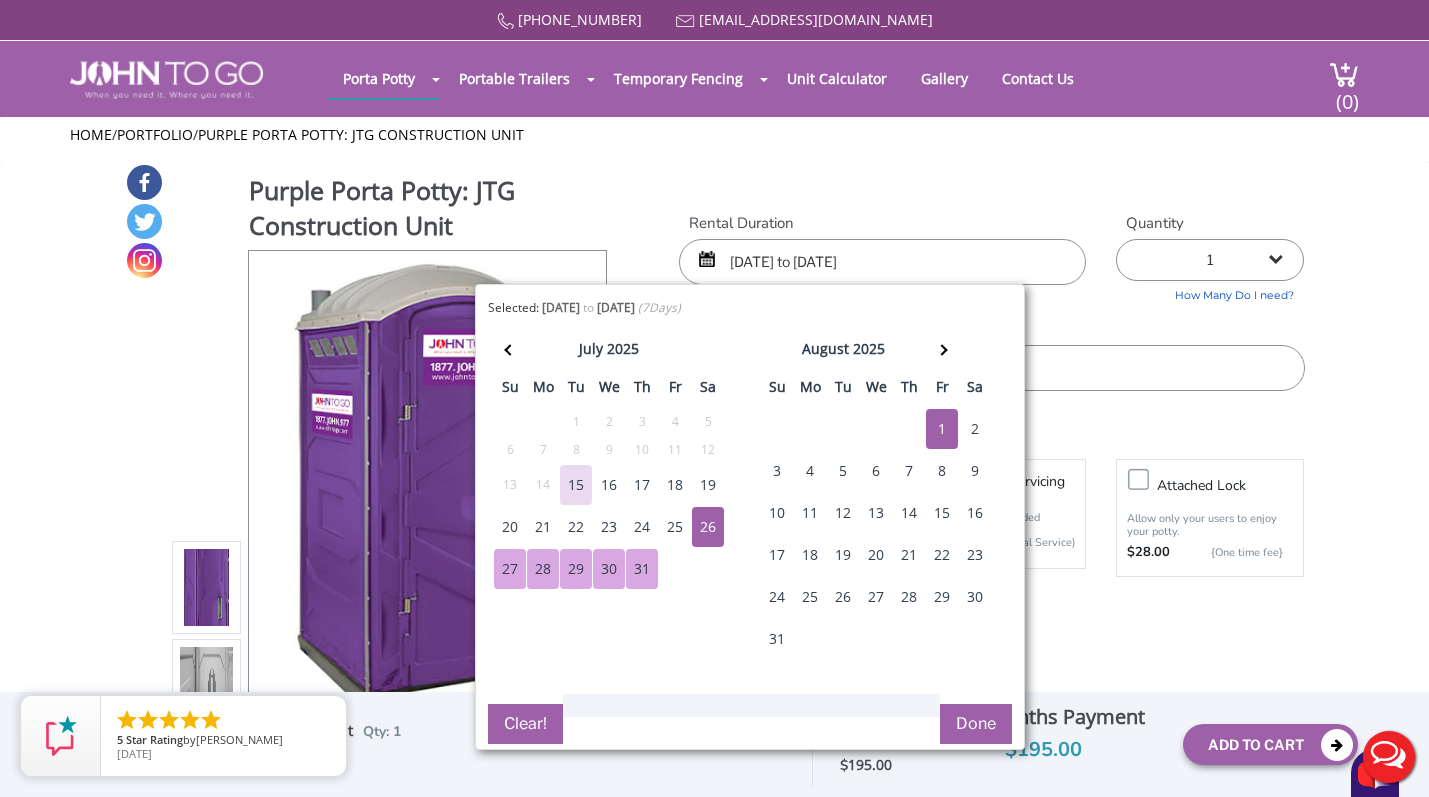 click on "Rental Duration
07/26/2025 to 08/01/2025
Quantity
1
2 (5% discount)
3 (8% discount)
4 (10% discount)
5 (12% discount)
6 (12% discount)
7 (12% discount)
8 (12% discount)
9 (12% discount)
10 (12% discount)
11 (12% discount)
12 (12% discount)
13 (12% discount)
14 (12% discount)" at bounding box center (991, 302) 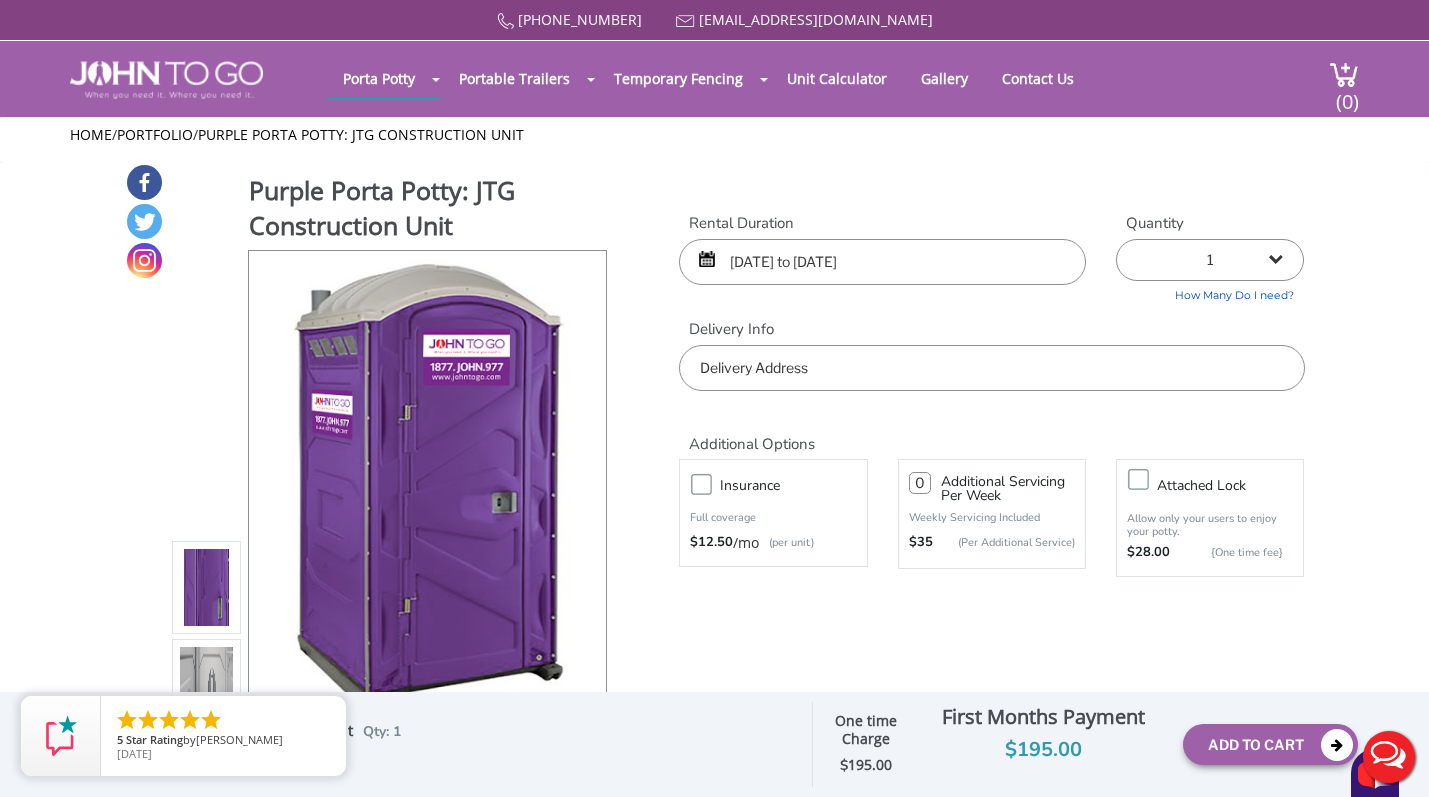 click at bounding box center (991, 368) 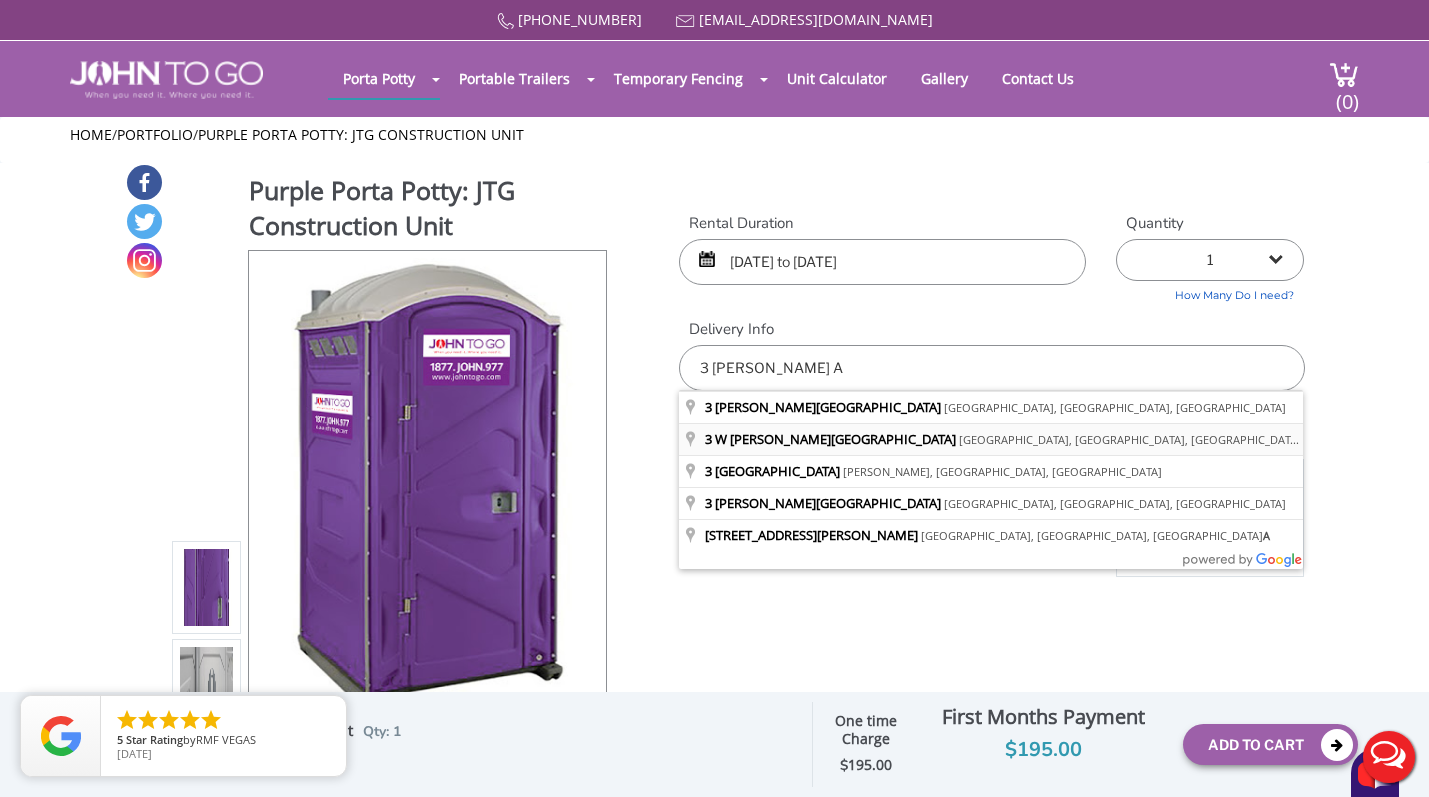 type on "3 W McKinley Ave, Long Beach, NJ, USA" 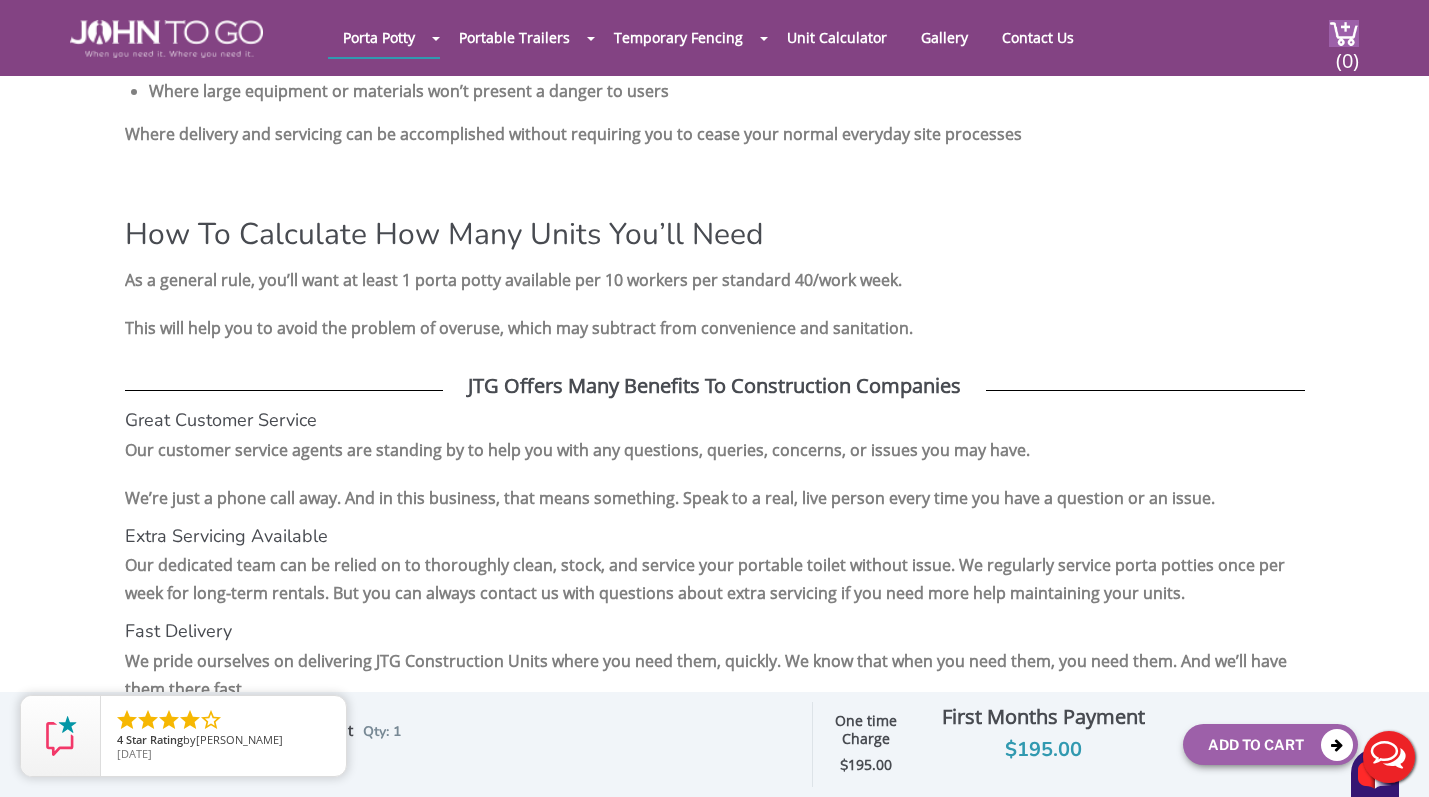 scroll, scrollTop: 2783, scrollLeft: 0, axis: vertical 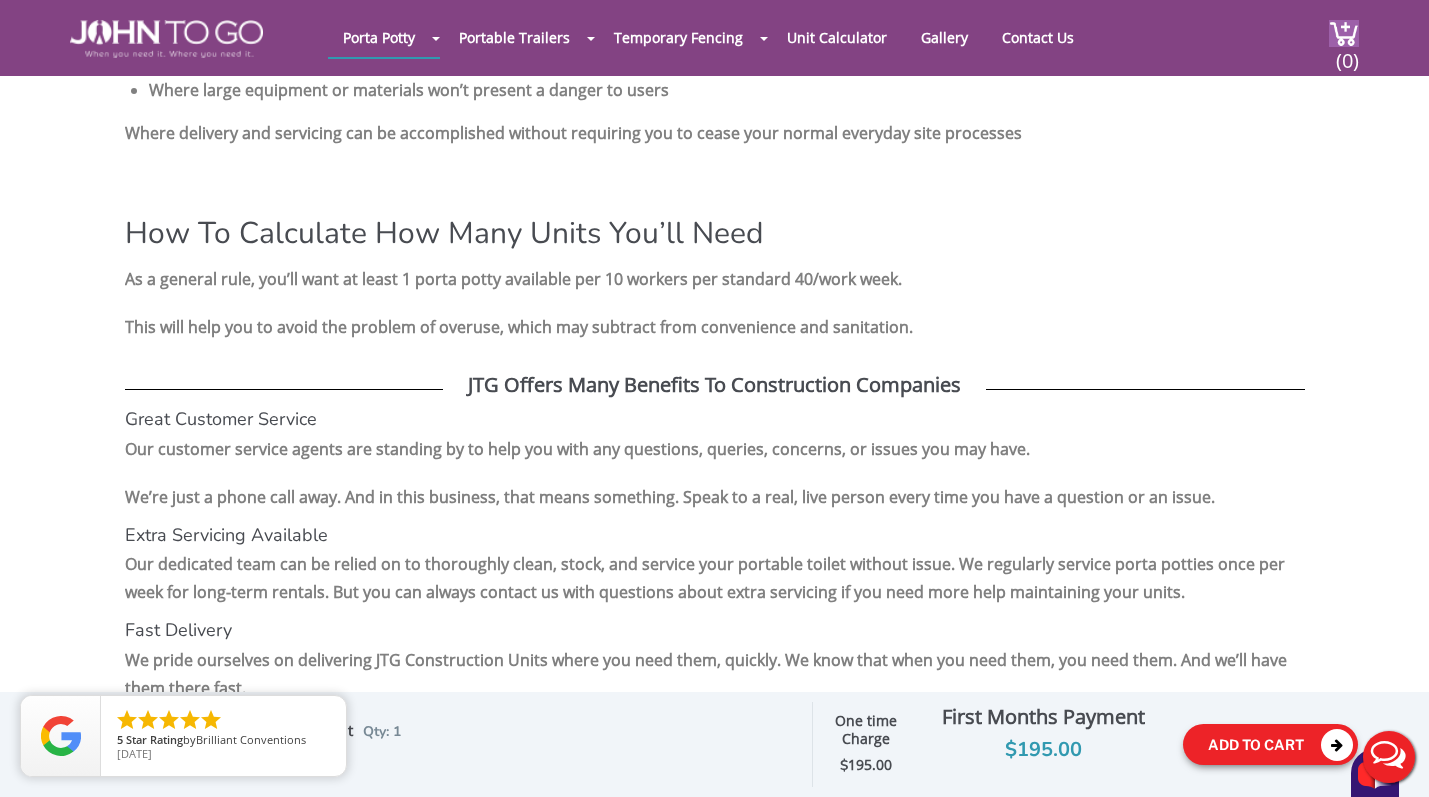 click on "Add To Cart" at bounding box center (1270, 744) 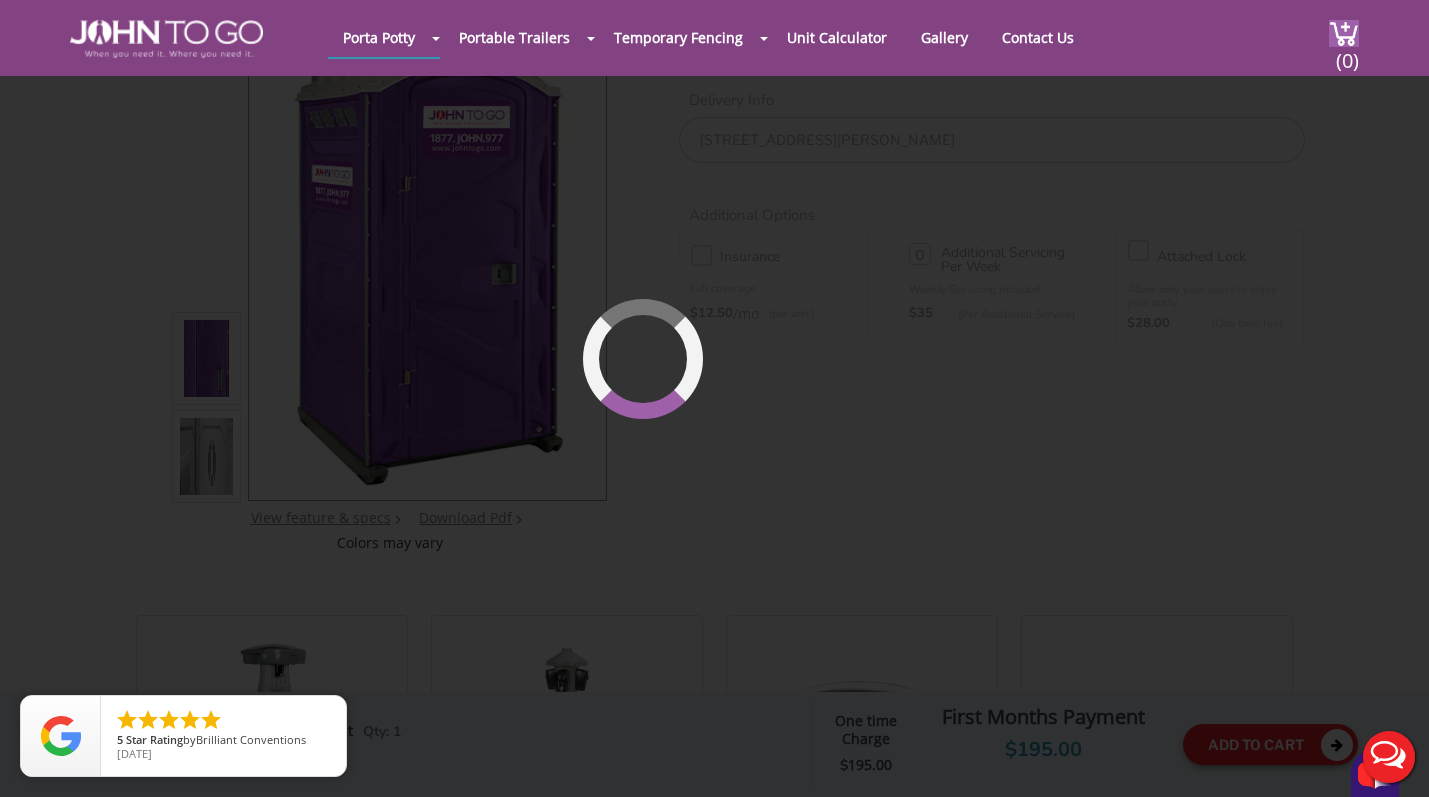 scroll, scrollTop: 137, scrollLeft: 0, axis: vertical 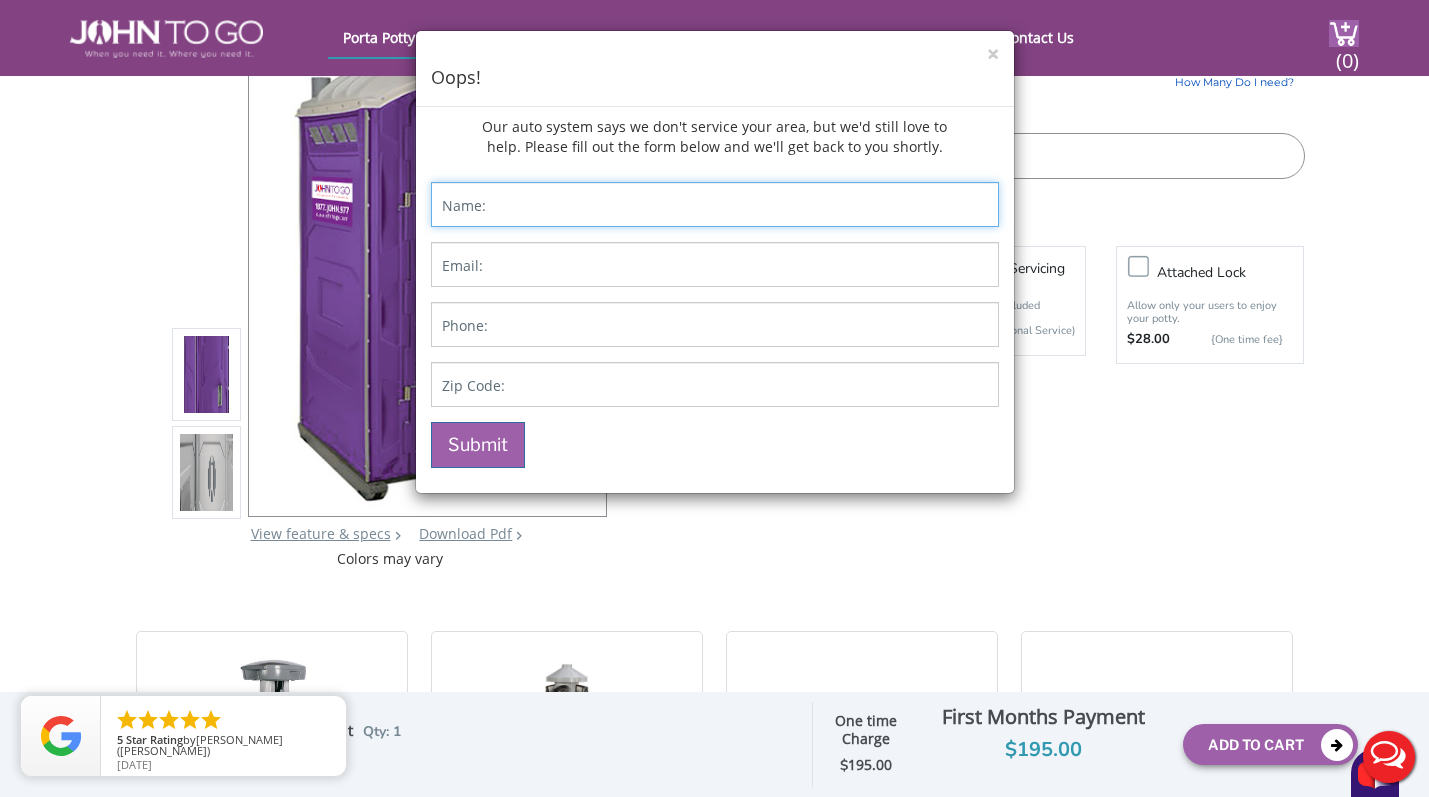 click at bounding box center (715, 204) 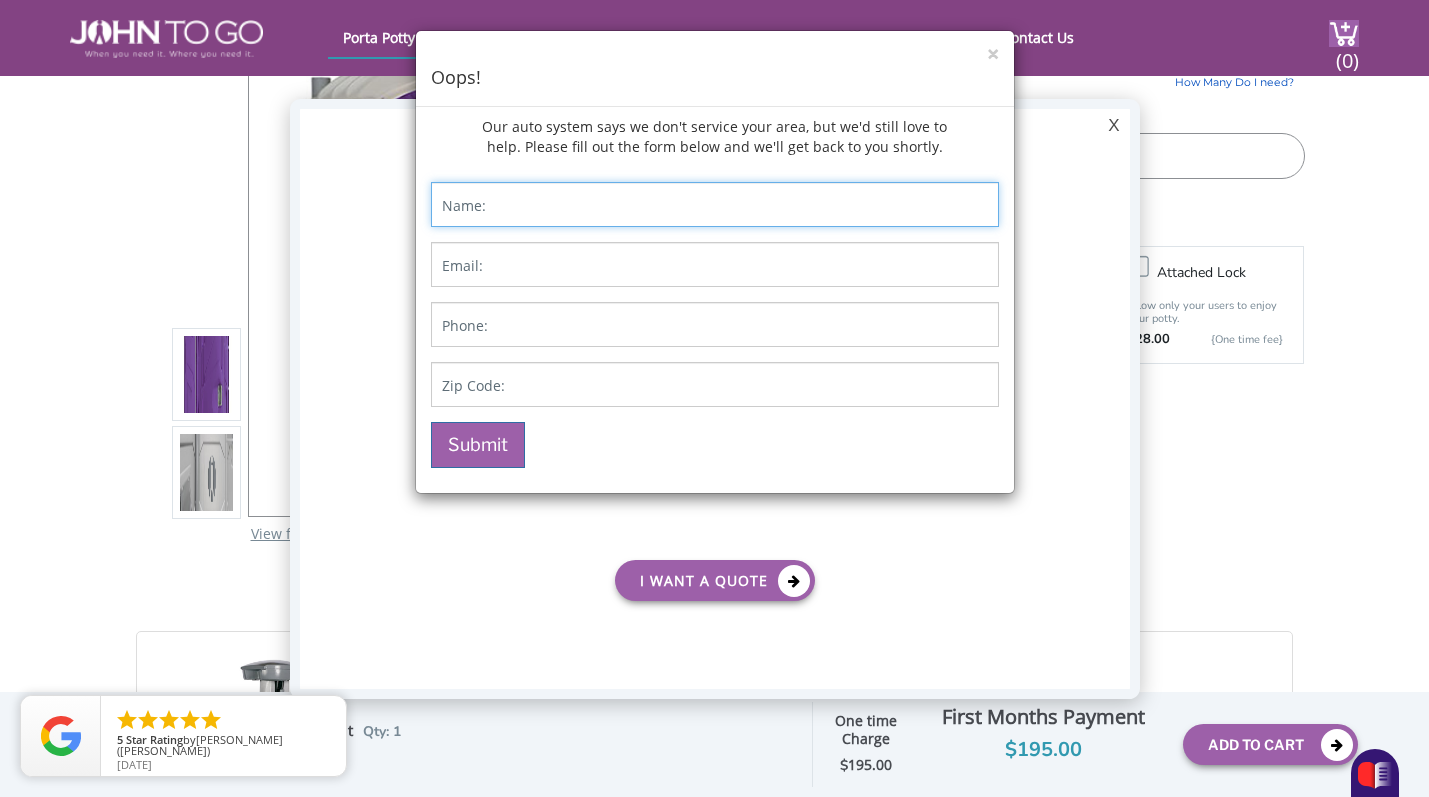 scroll, scrollTop: 0, scrollLeft: 0, axis: both 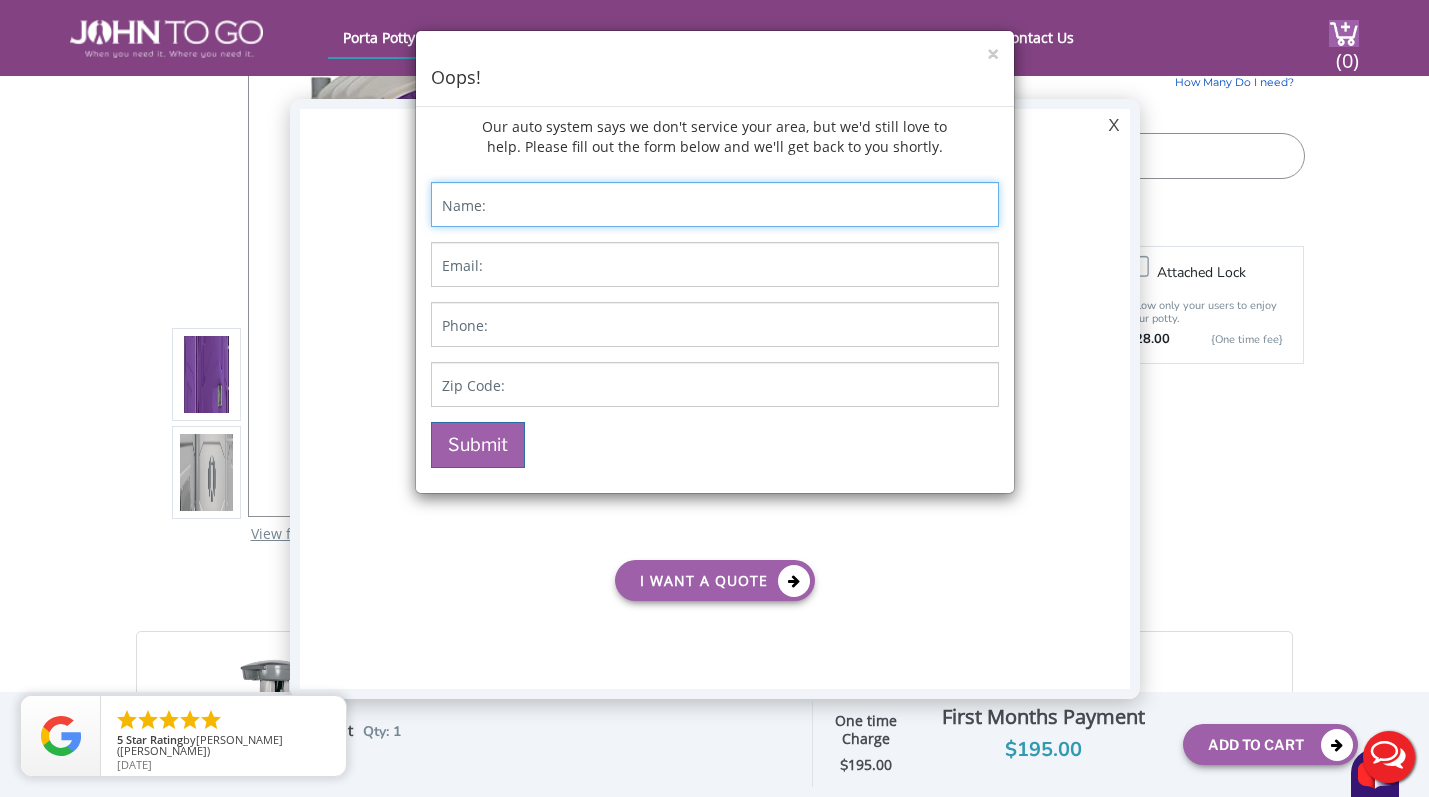 type on "[PERSON_NAME]" 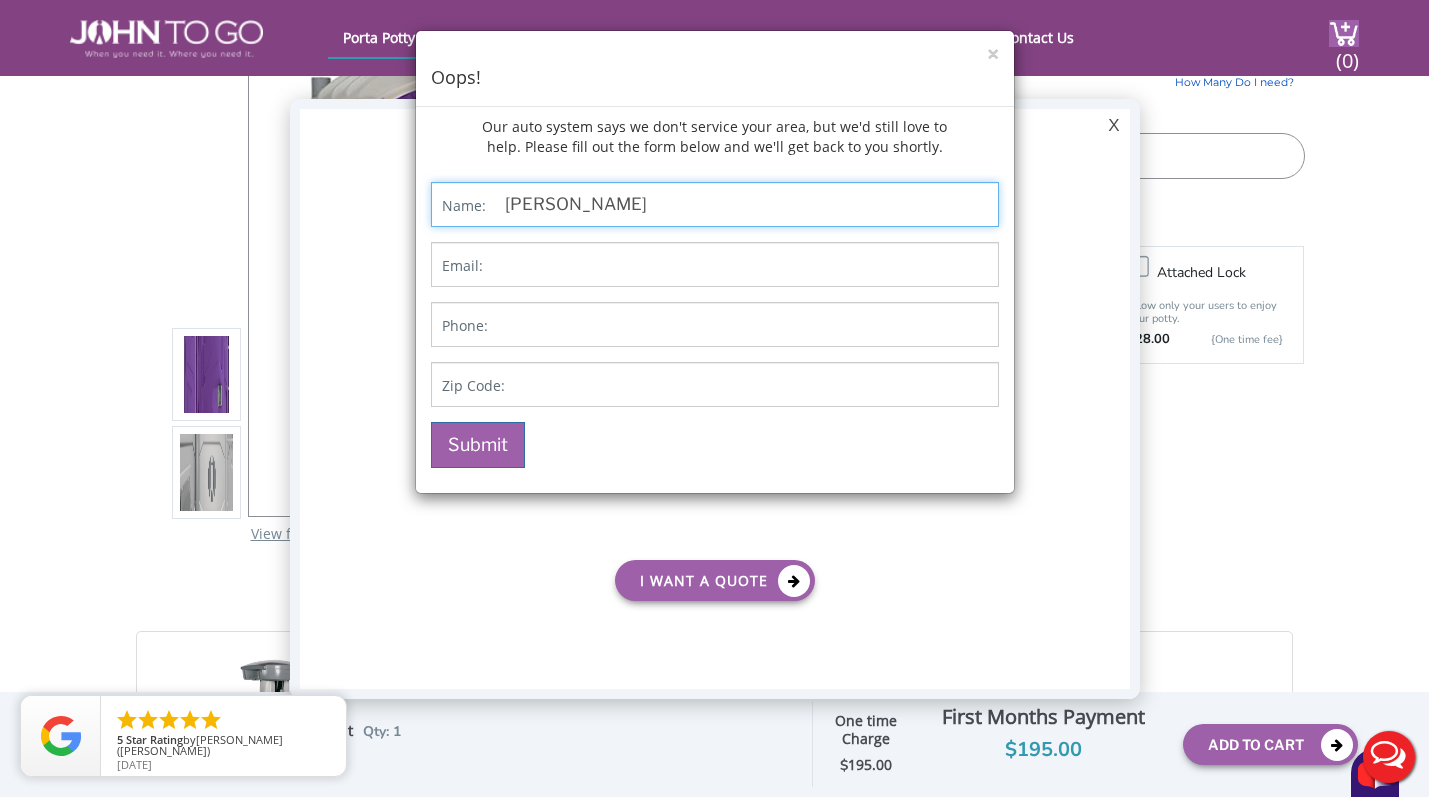 type on "[EMAIL_ADDRESS][DOMAIN_NAME]" 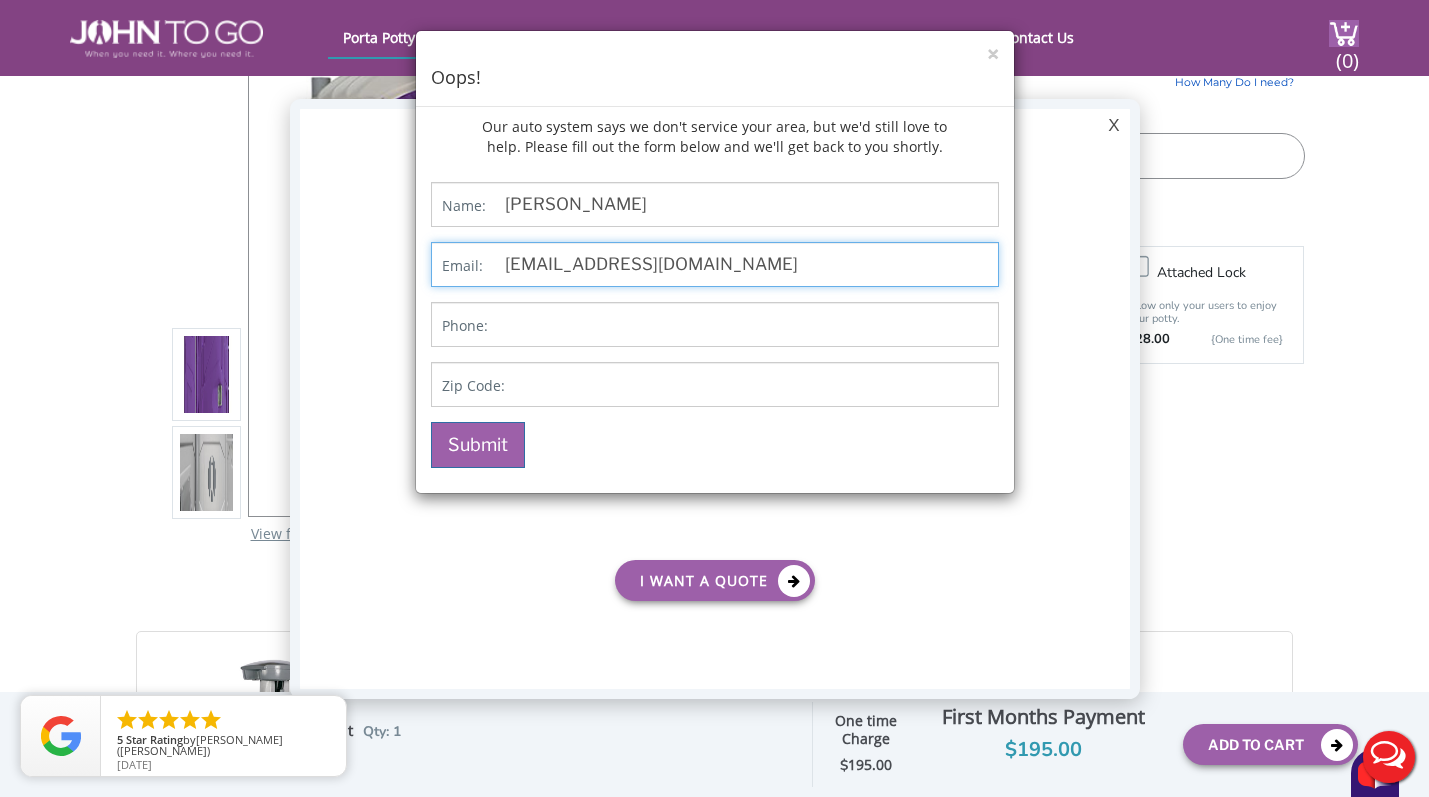 type on "2013880262" 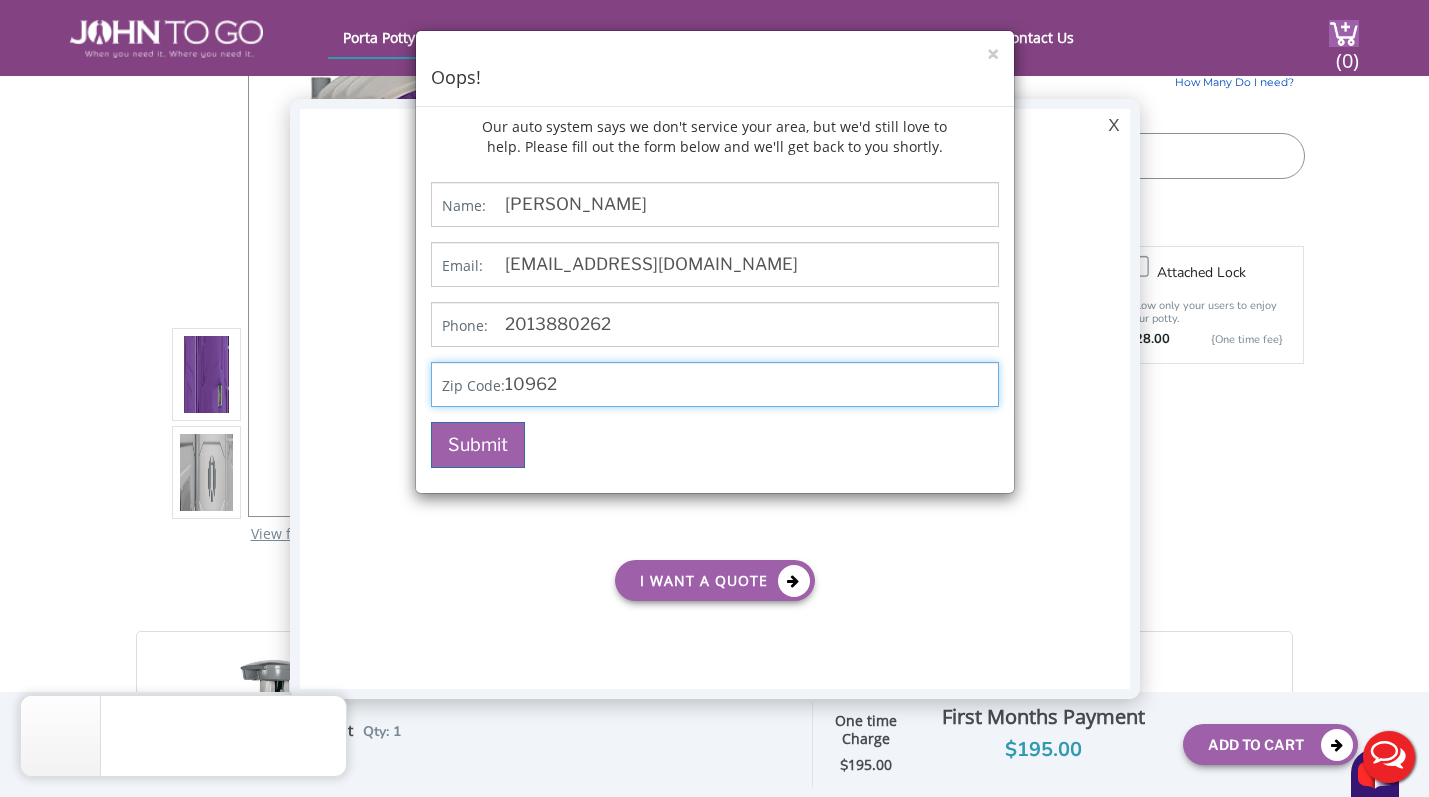 click on "10962" at bounding box center [715, 384] 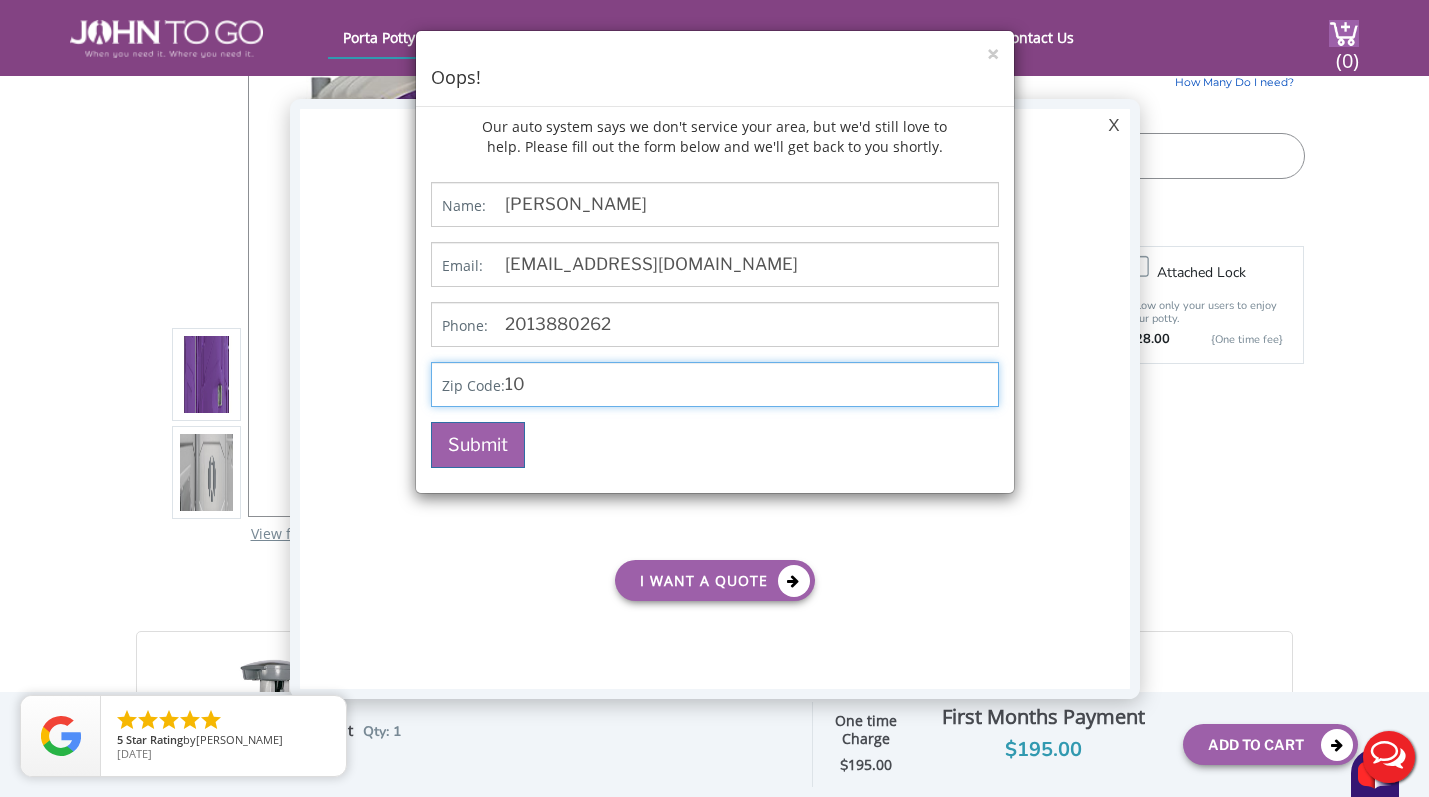 type on "1" 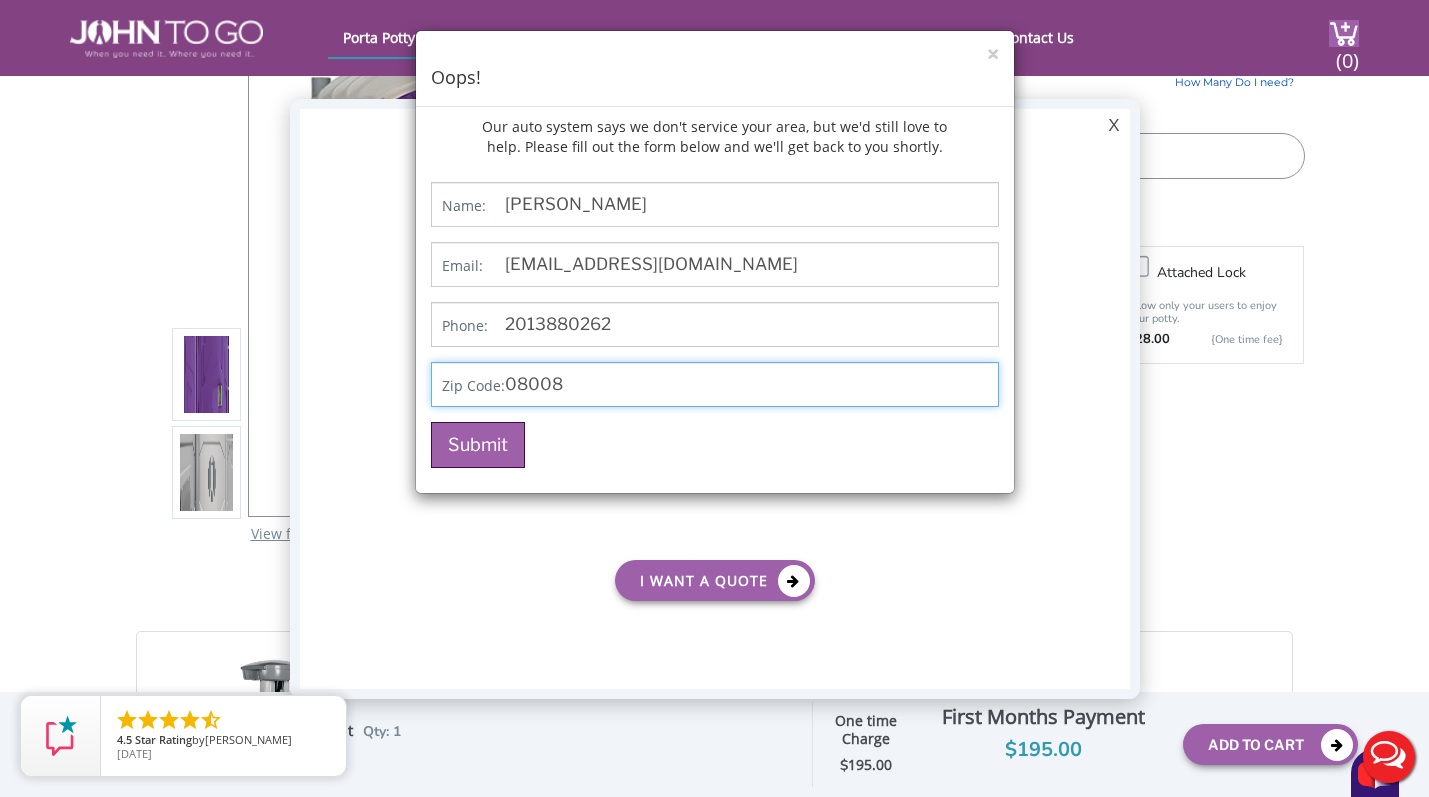 type on "08008" 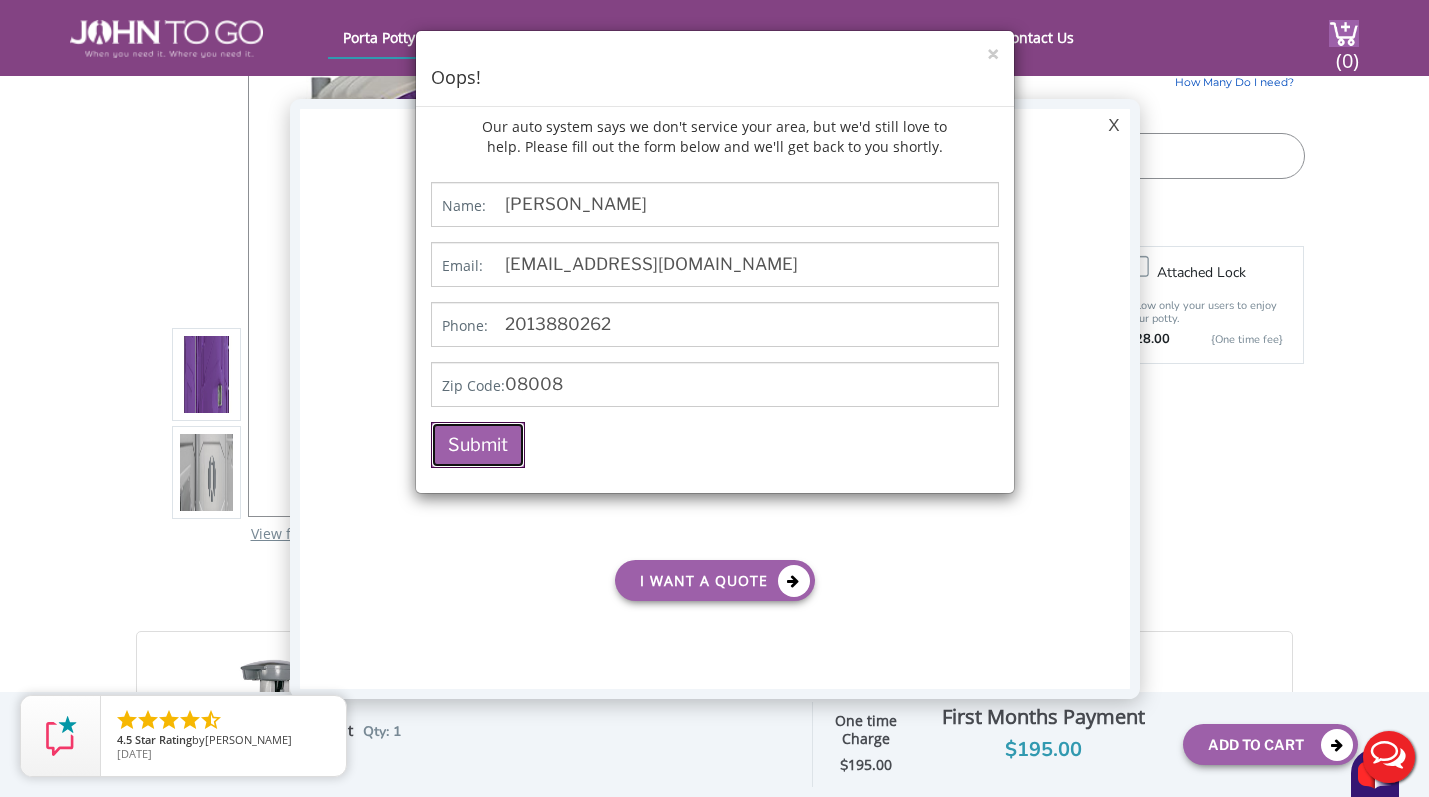 click on "Submit" at bounding box center (478, 445) 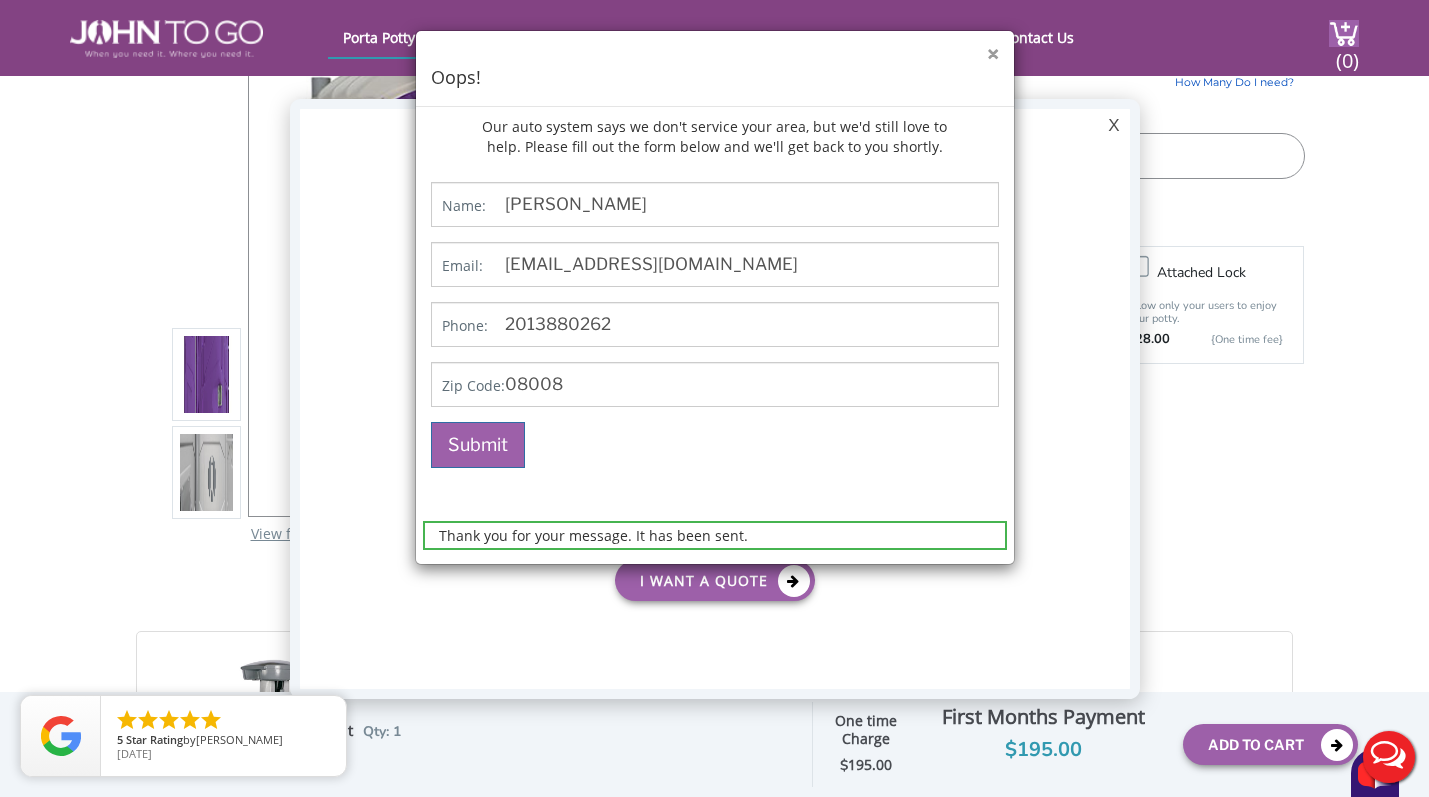 click on "×" at bounding box center (993, 54) 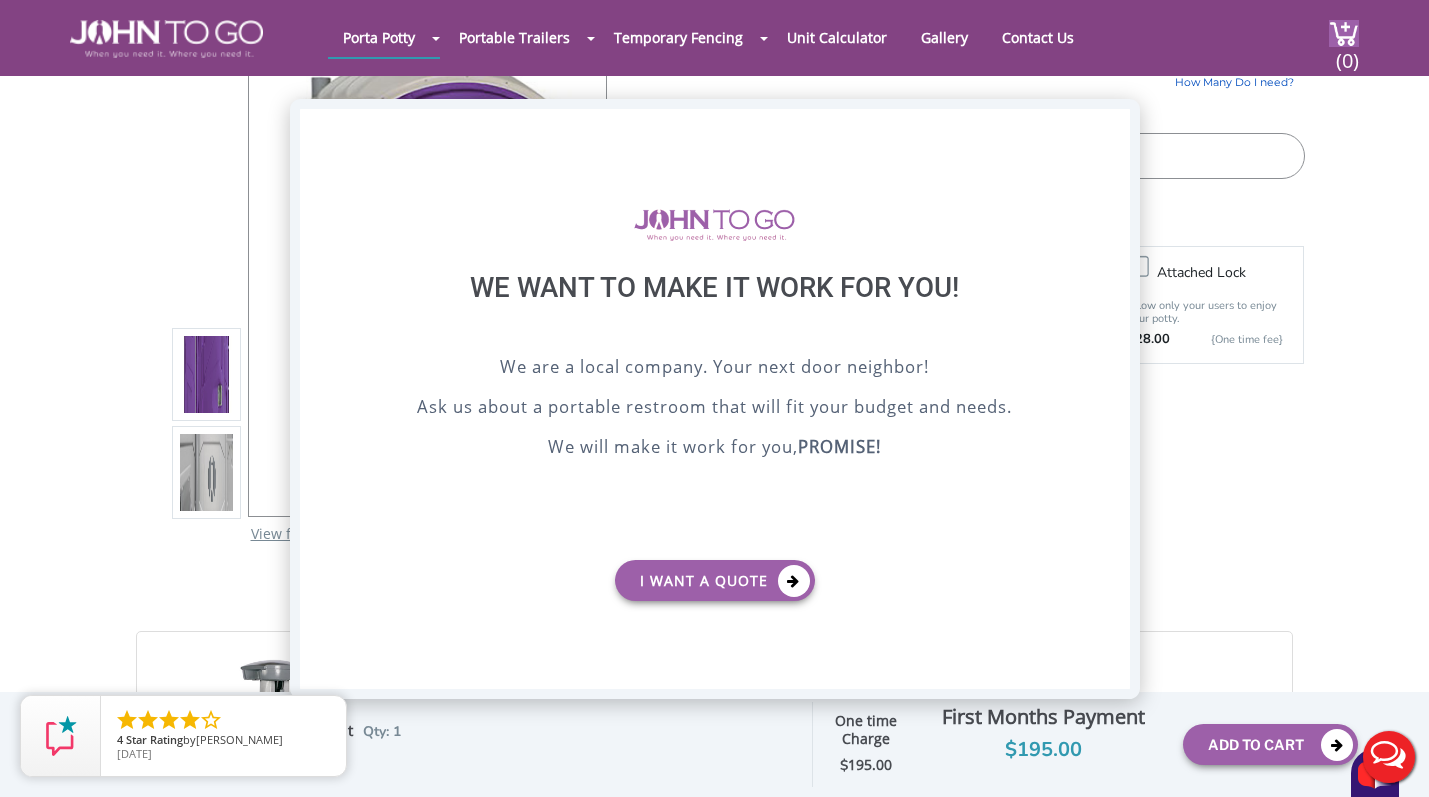click on "X" at bounding box center (1113, 126) 